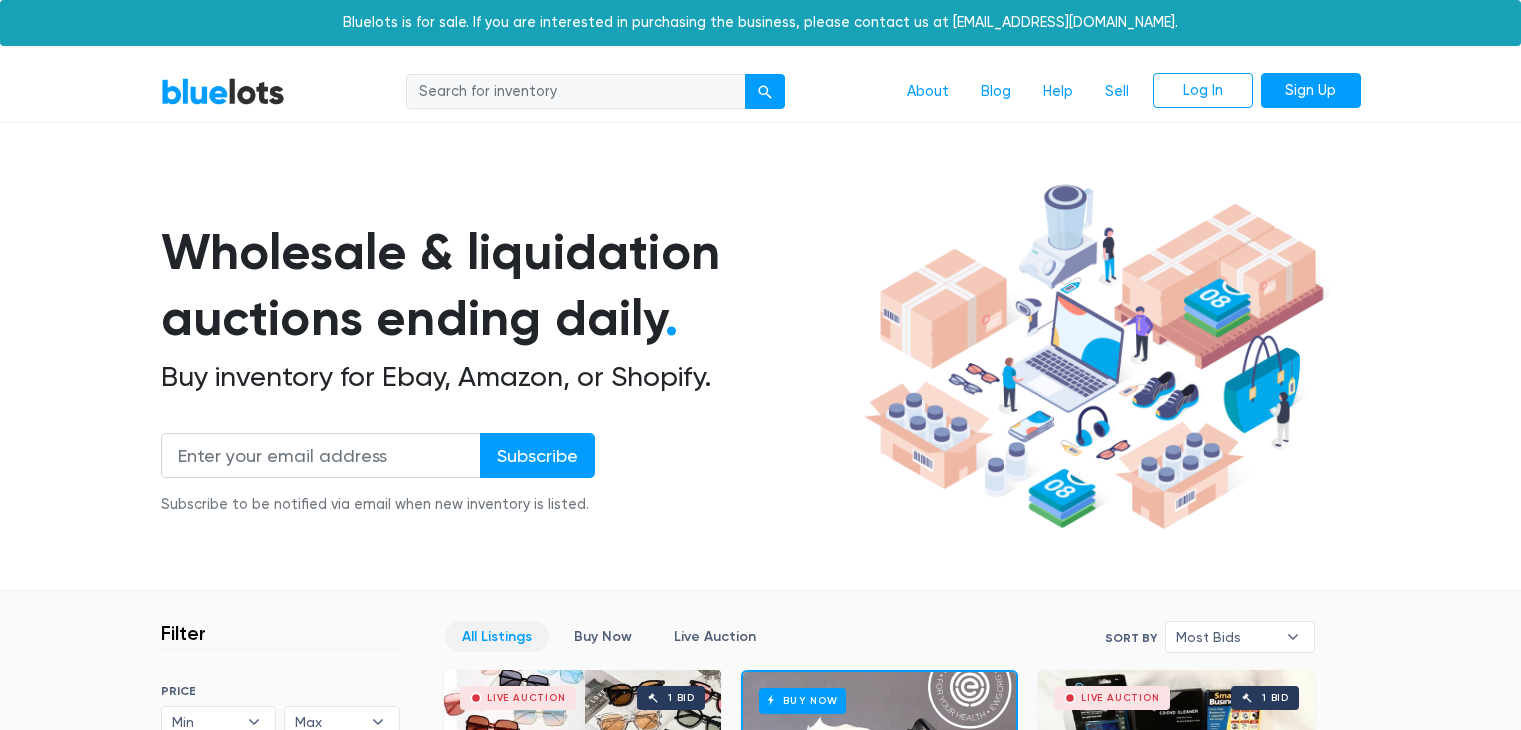 scroll, scrollTop: 0, scrollLeft: 0, axis: both 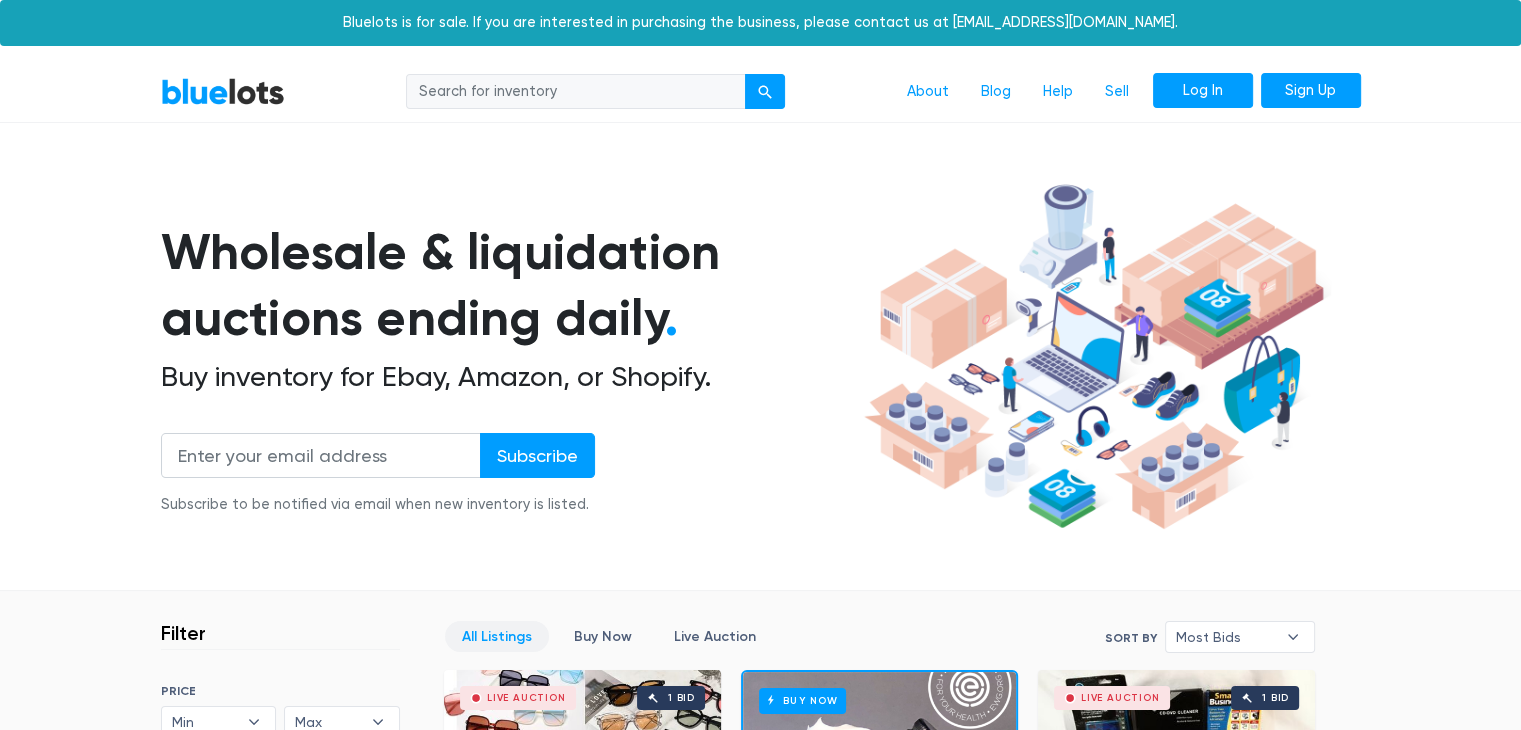 click on "Log In" at bounding box center [1203, 91] 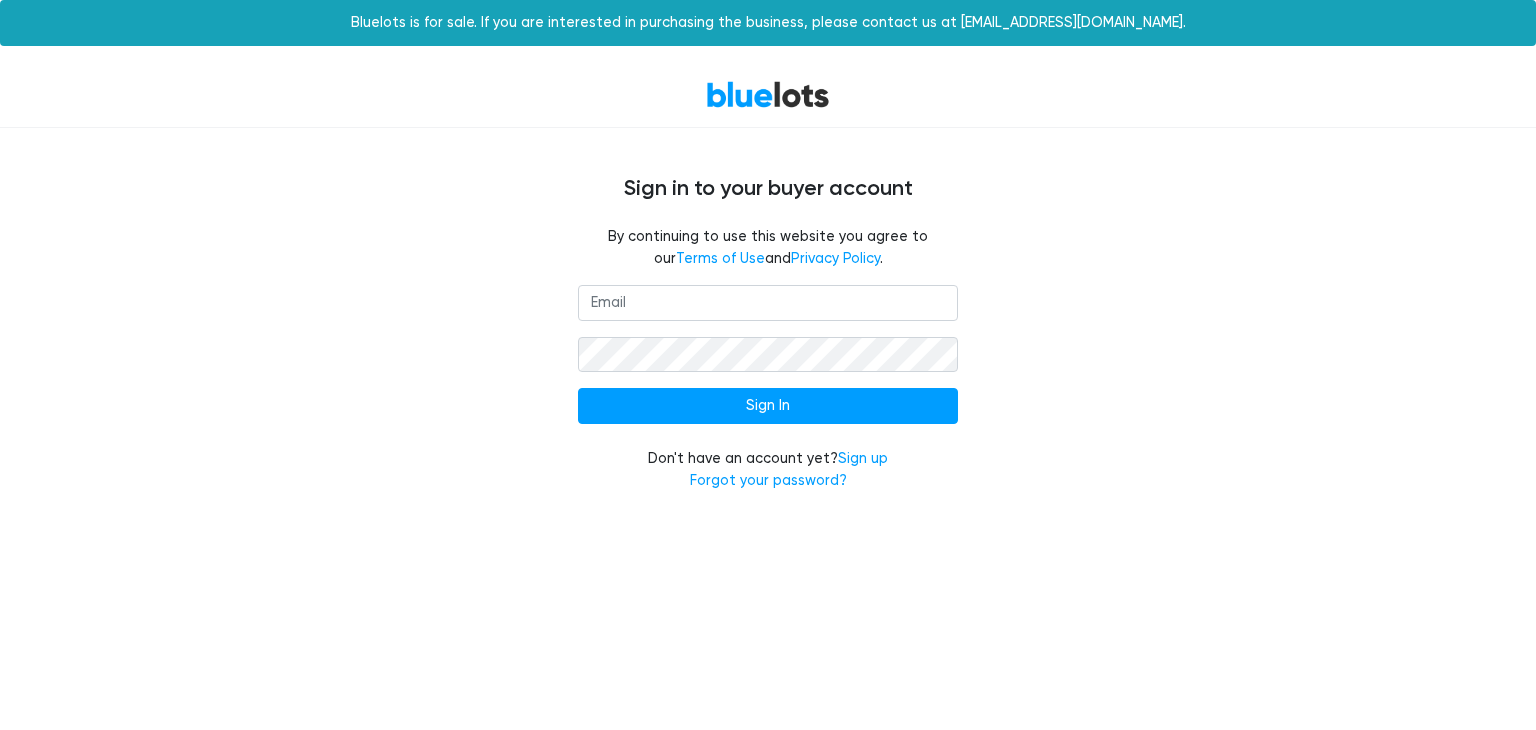 scroll, scrollTop: 0, scrollLeft: 0, axis: both 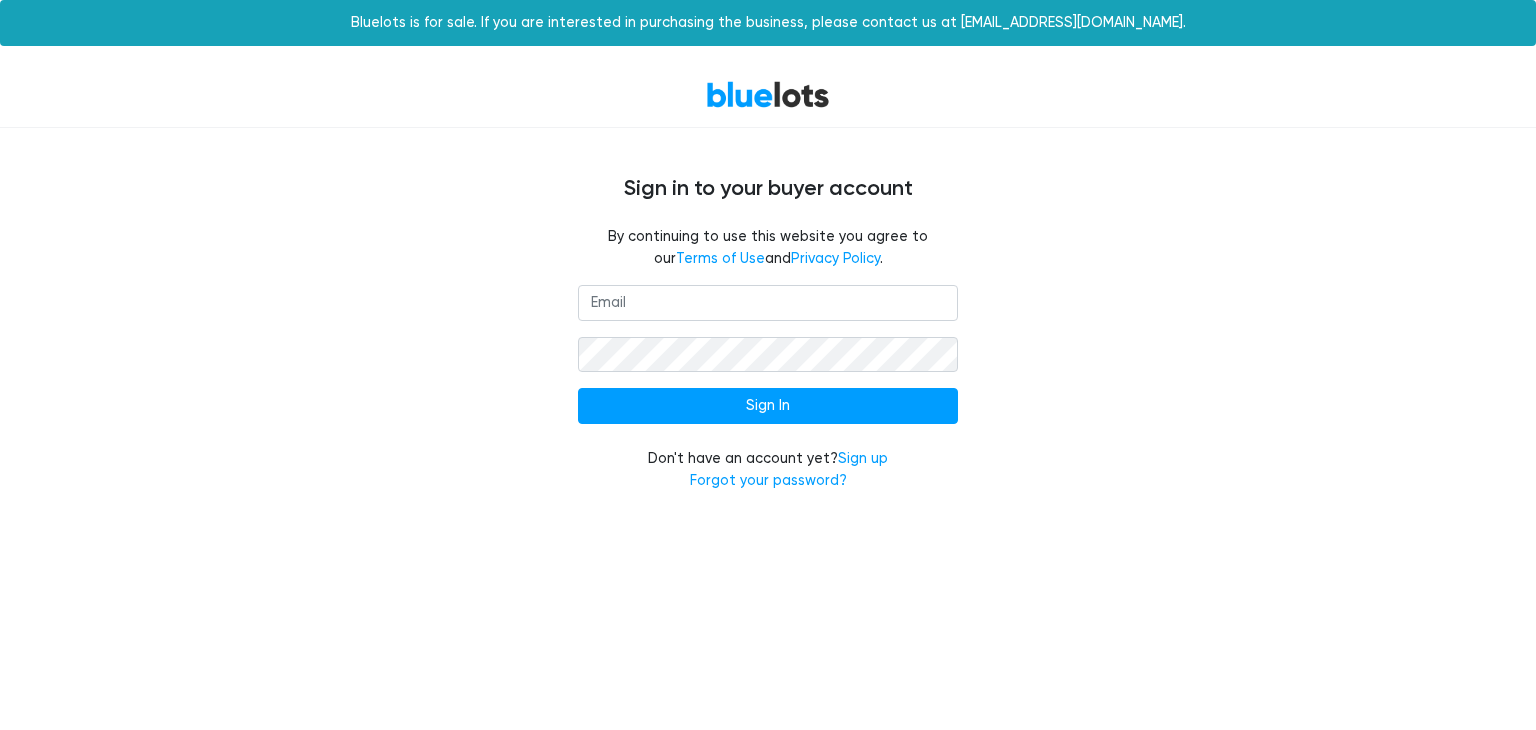 click at bounding box center [768, 303] 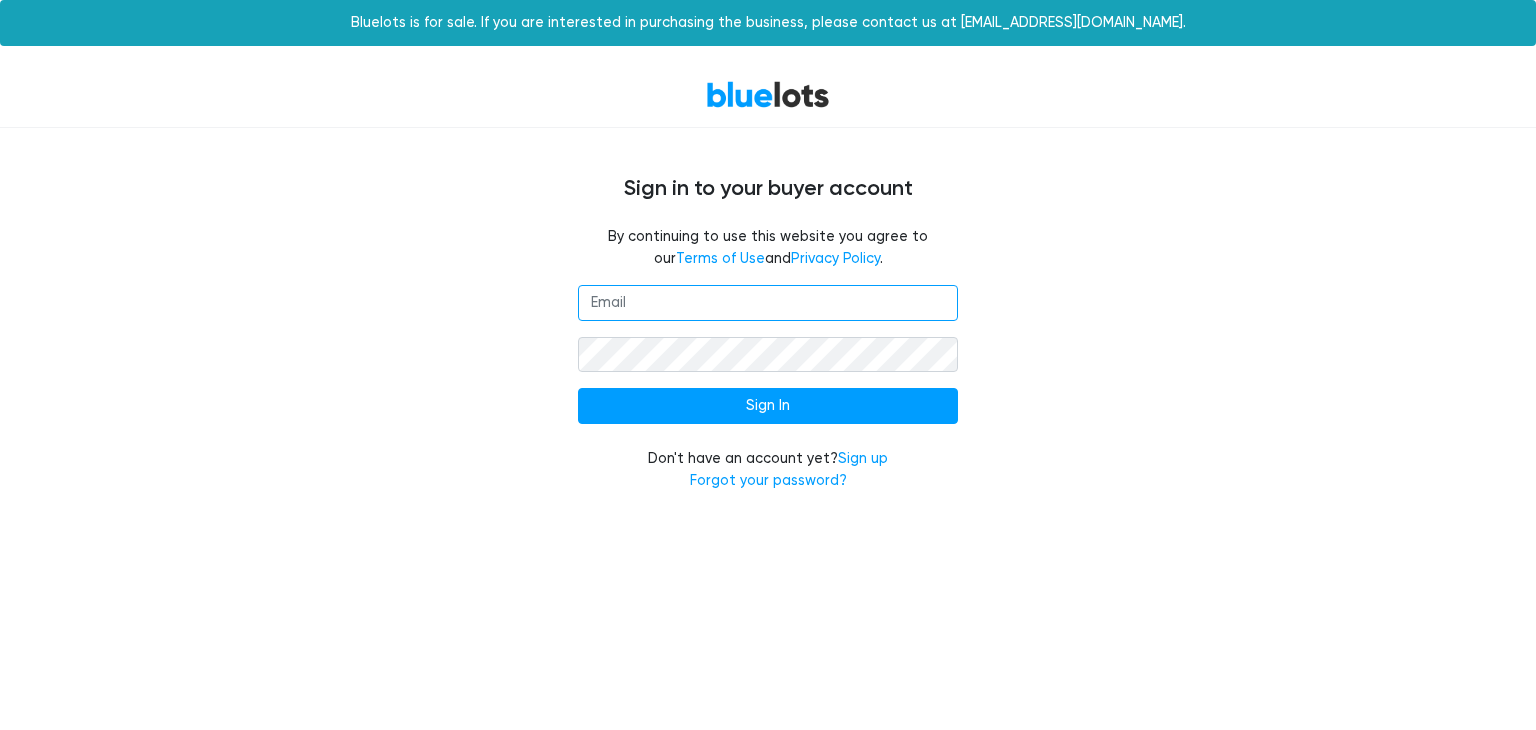 click at bounding box center [768, 303] 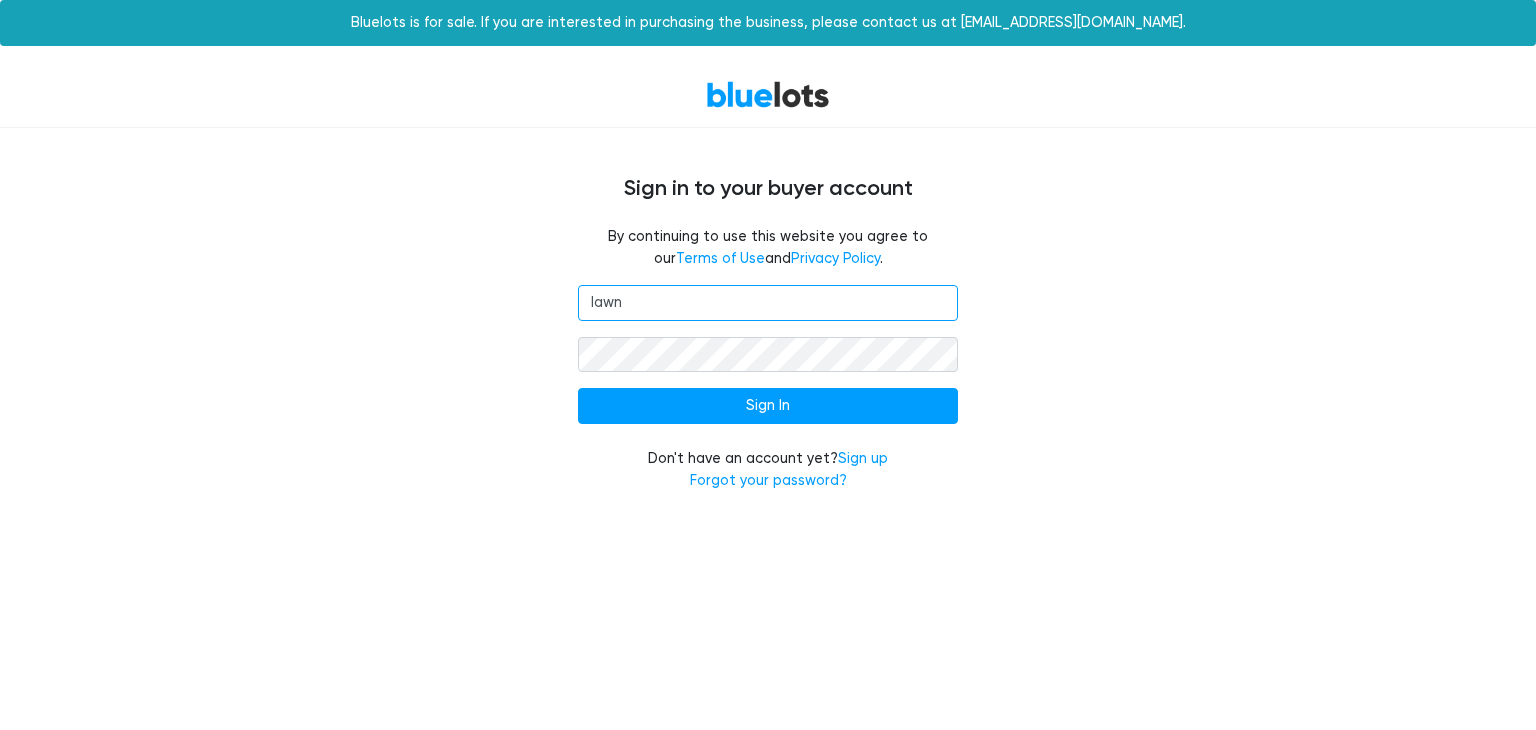 type on "[EMAIL_ADDRESS][DOMAIN_NAME]" 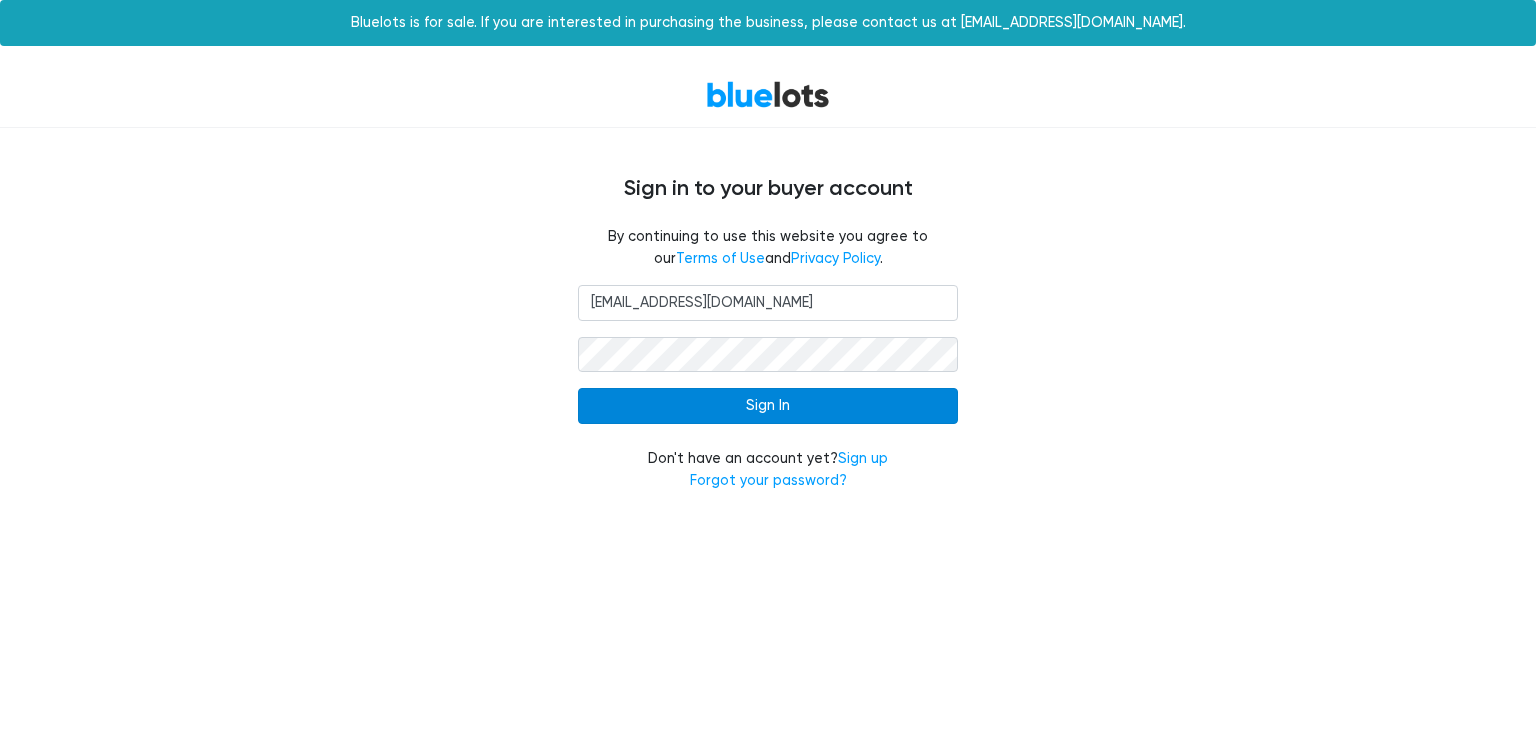 click on "Sign In" at bounding box center (768, 406) 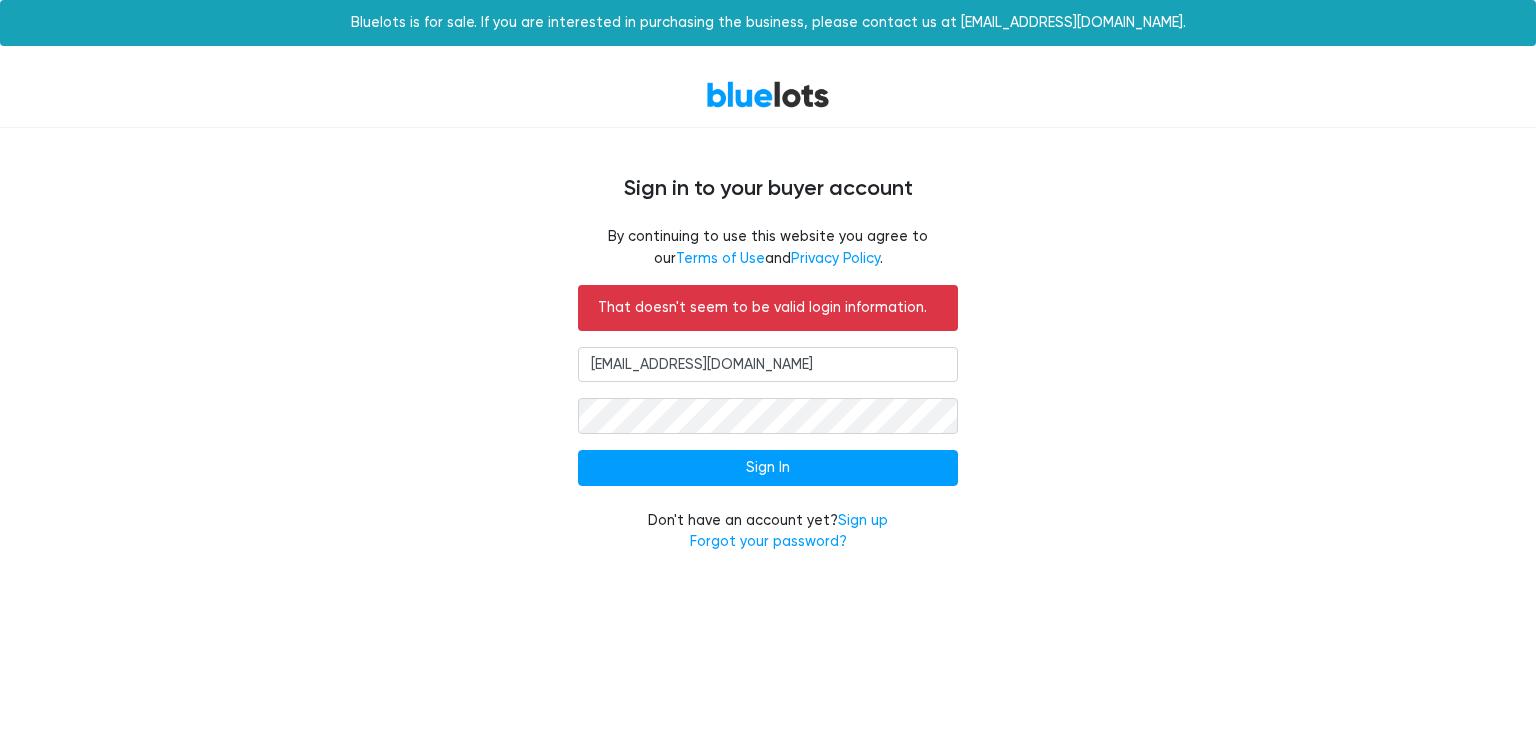 scroll, scrollTop: 0, scrollLeft: 0, axis: both 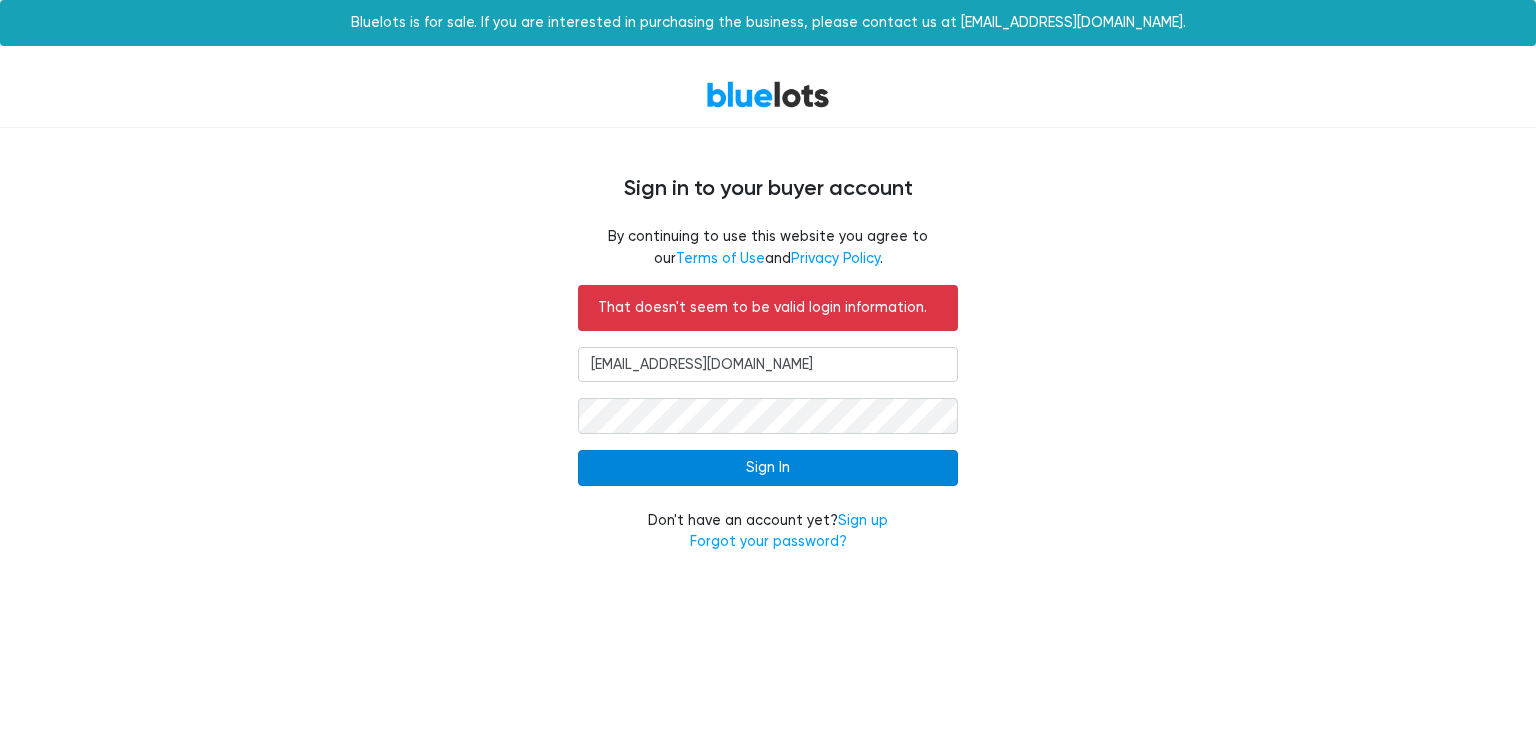 click on "Sign In" at bounding box center [768, 468] 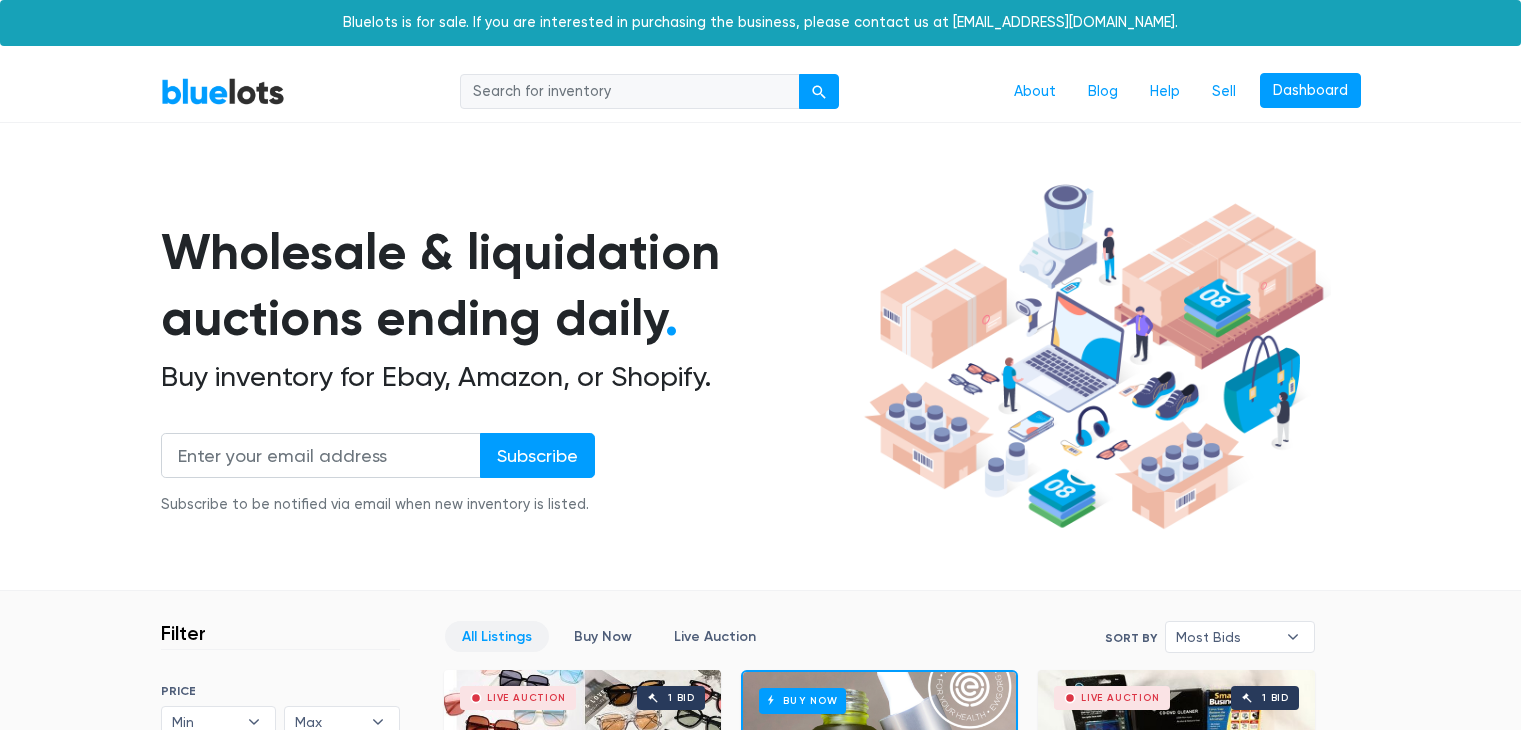 scroll, scrollTop: 0, scrollLeft: 0, axis: both 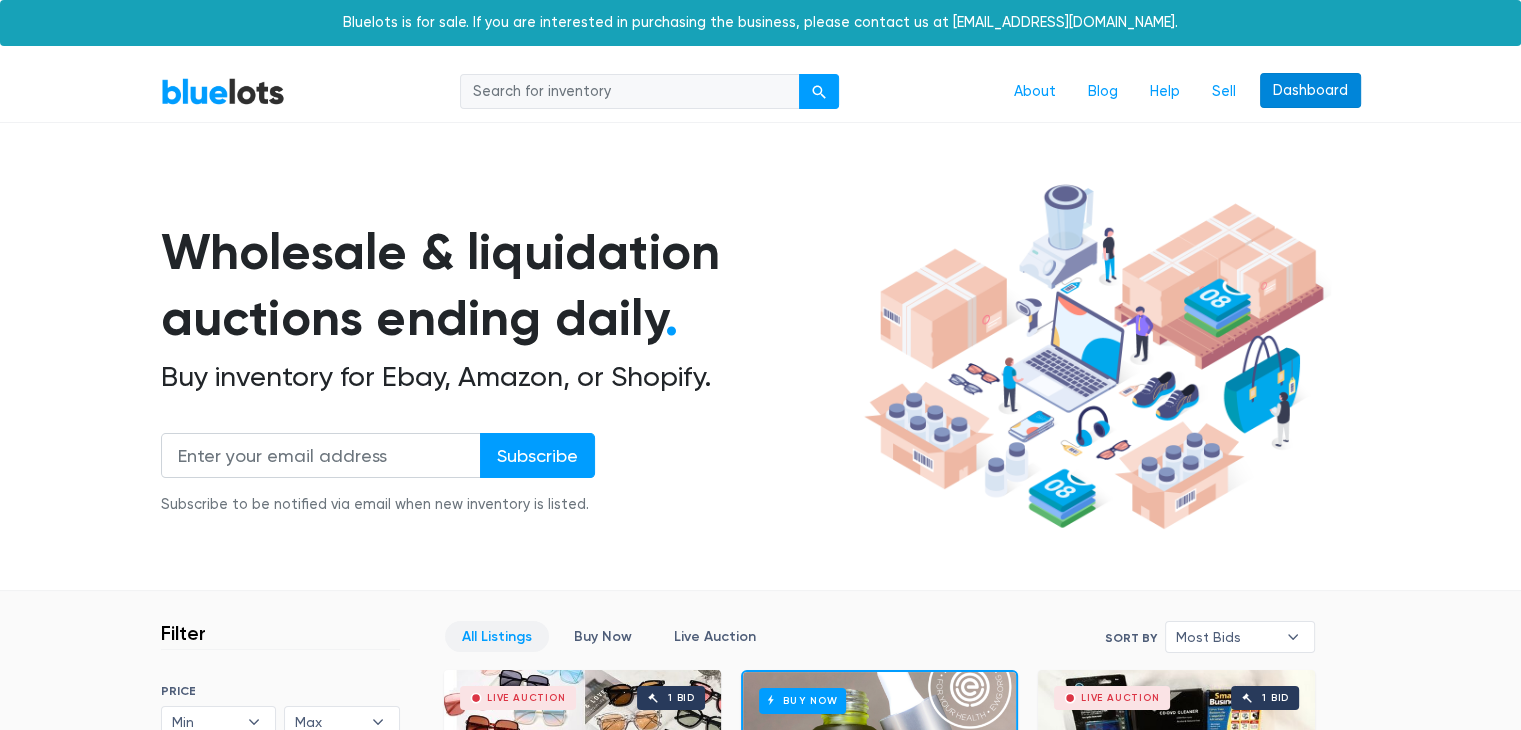 click on "Dashboard" at bounding box center (1310, 91) 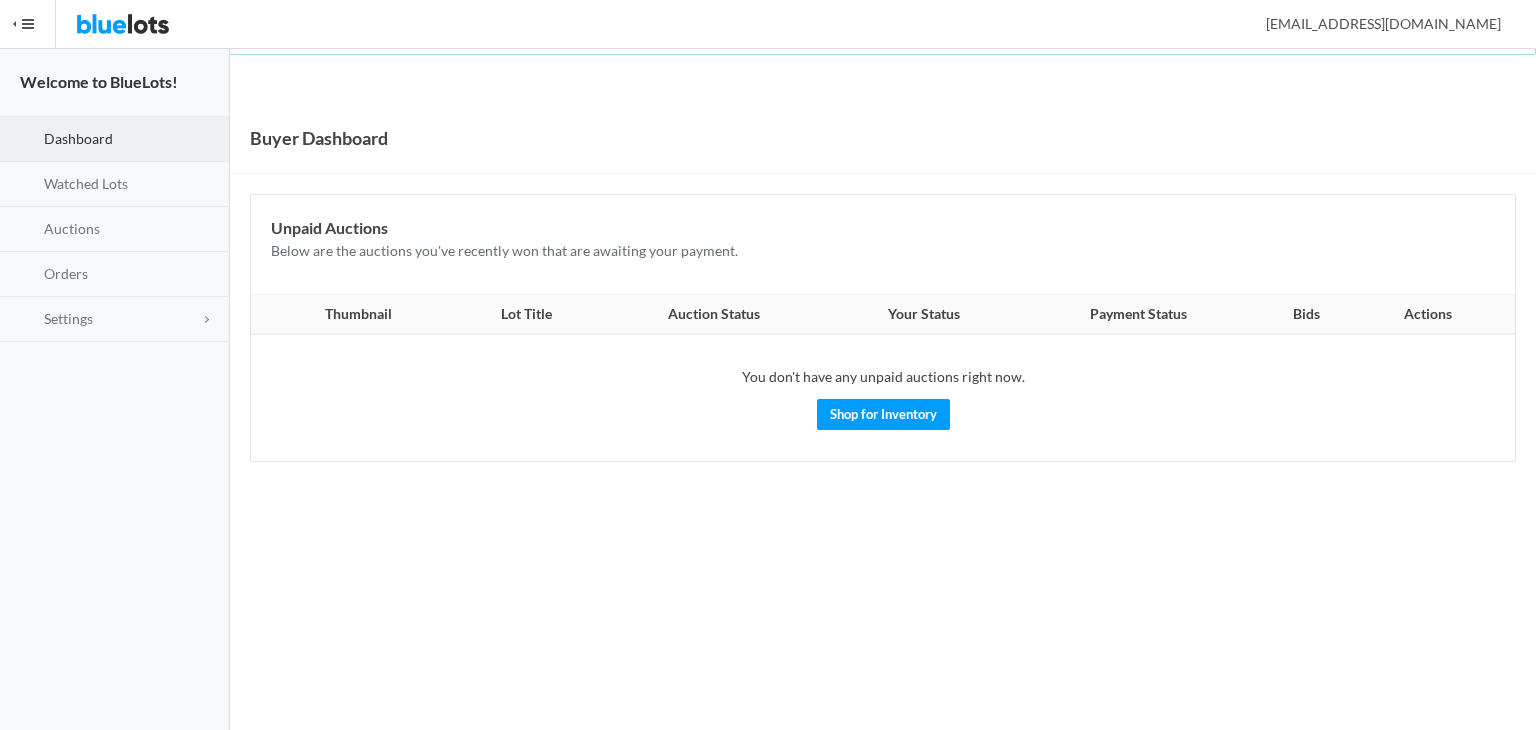 scroll, scrollTop: 0, scrollLeft: 0, axis: both 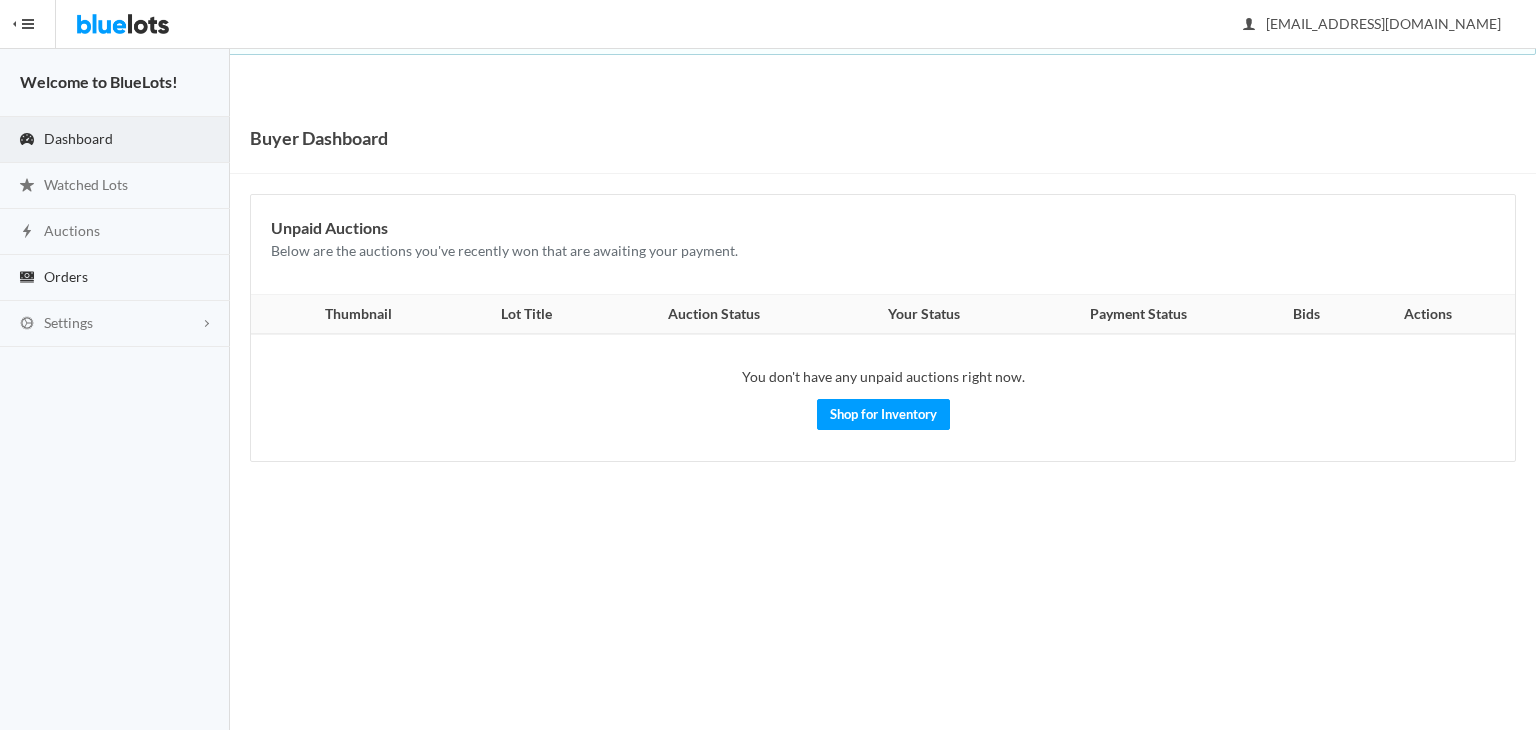 click on "Orders" at bounding box center (115, 278) 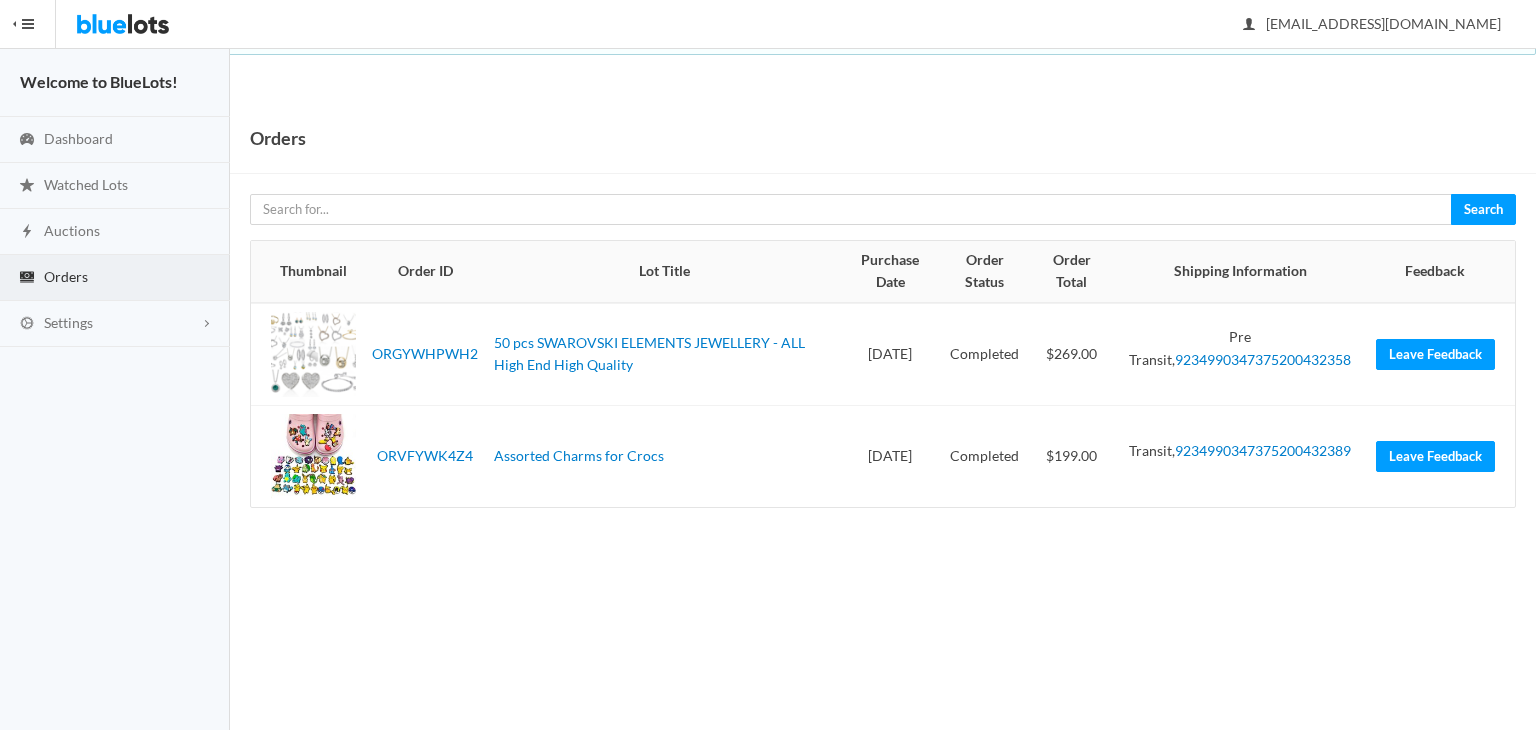scroll, scrollTop: 0, scrollLeft: 0, axis: both 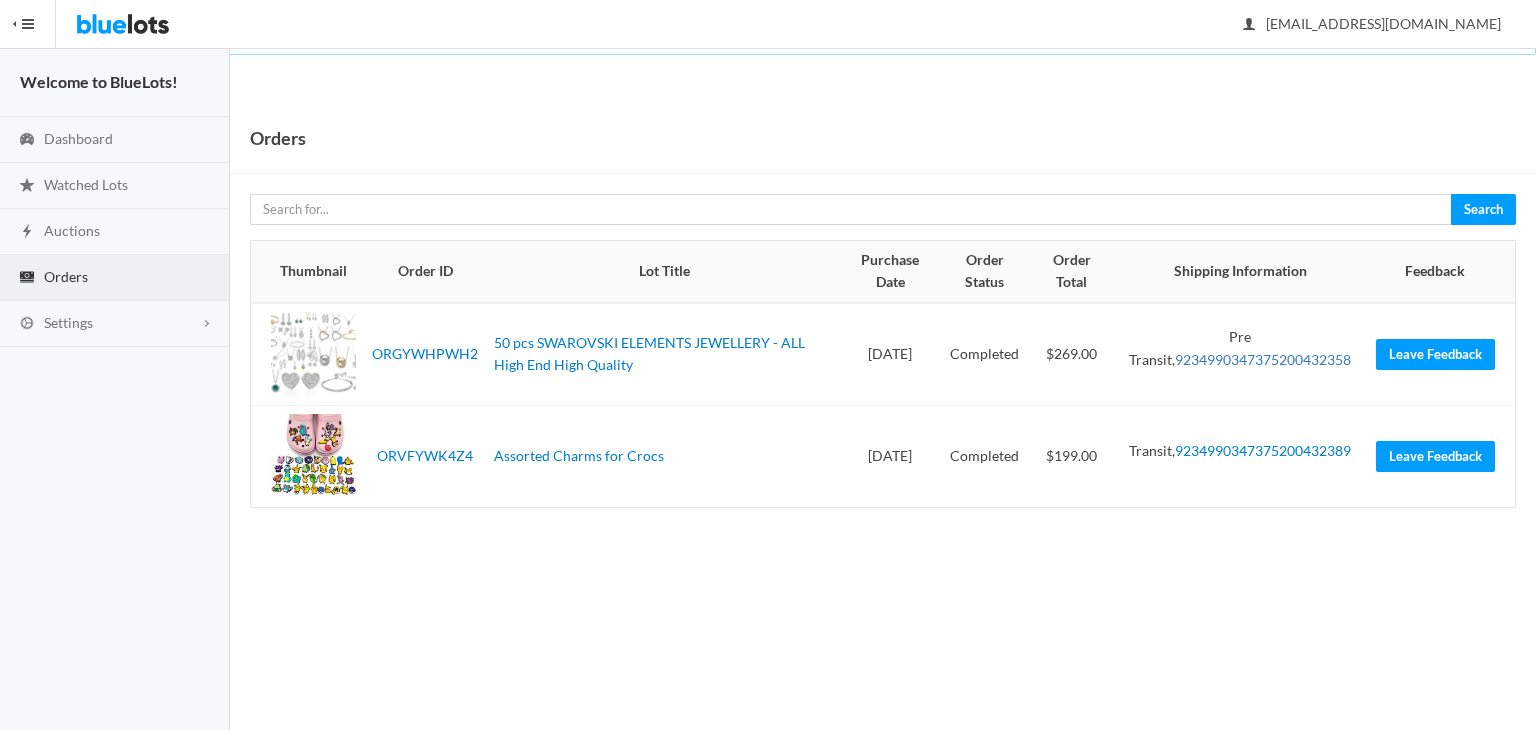 click on "9234990347375200432358" at bounding box center [1263, 359] 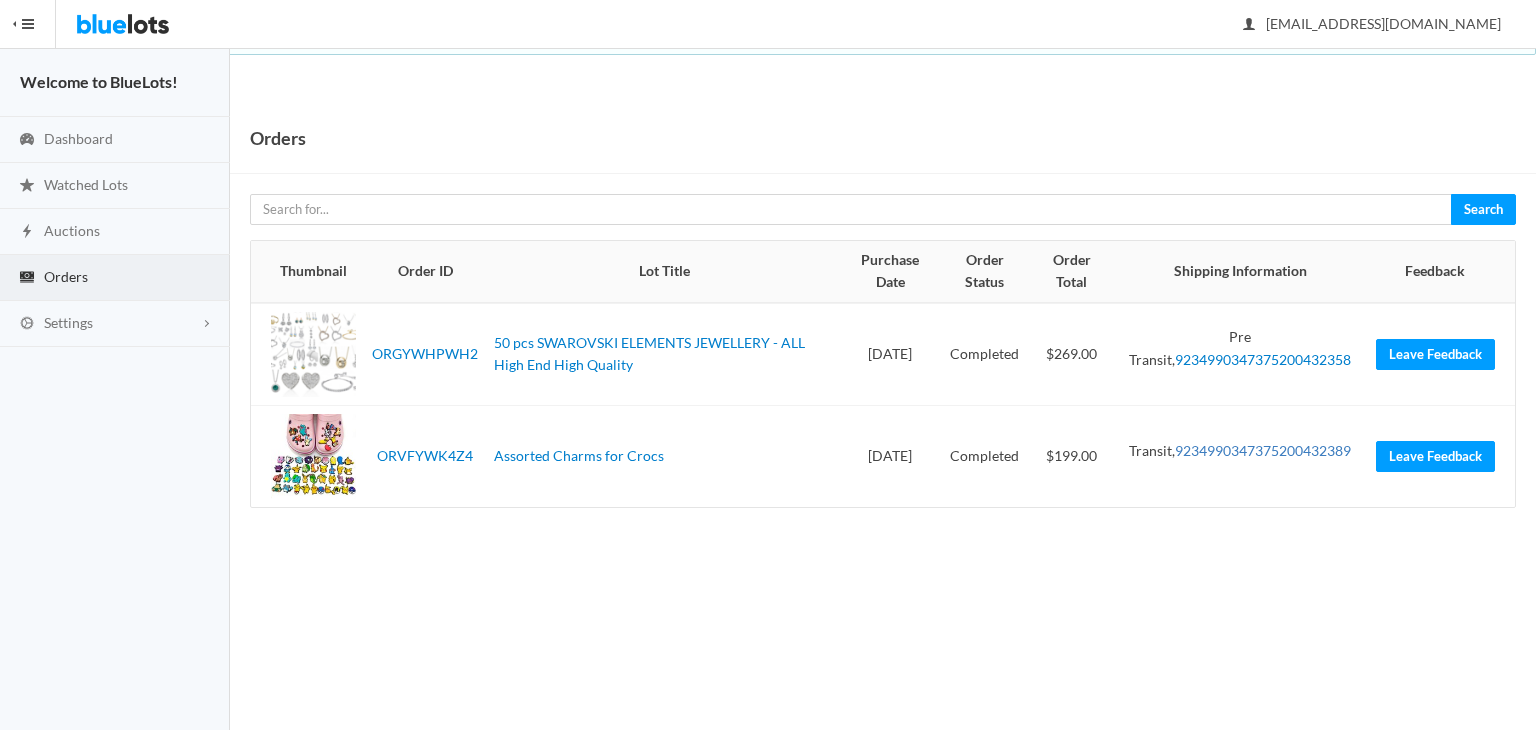click on "9234990347375200432389" at bounding box center [1263, 450] 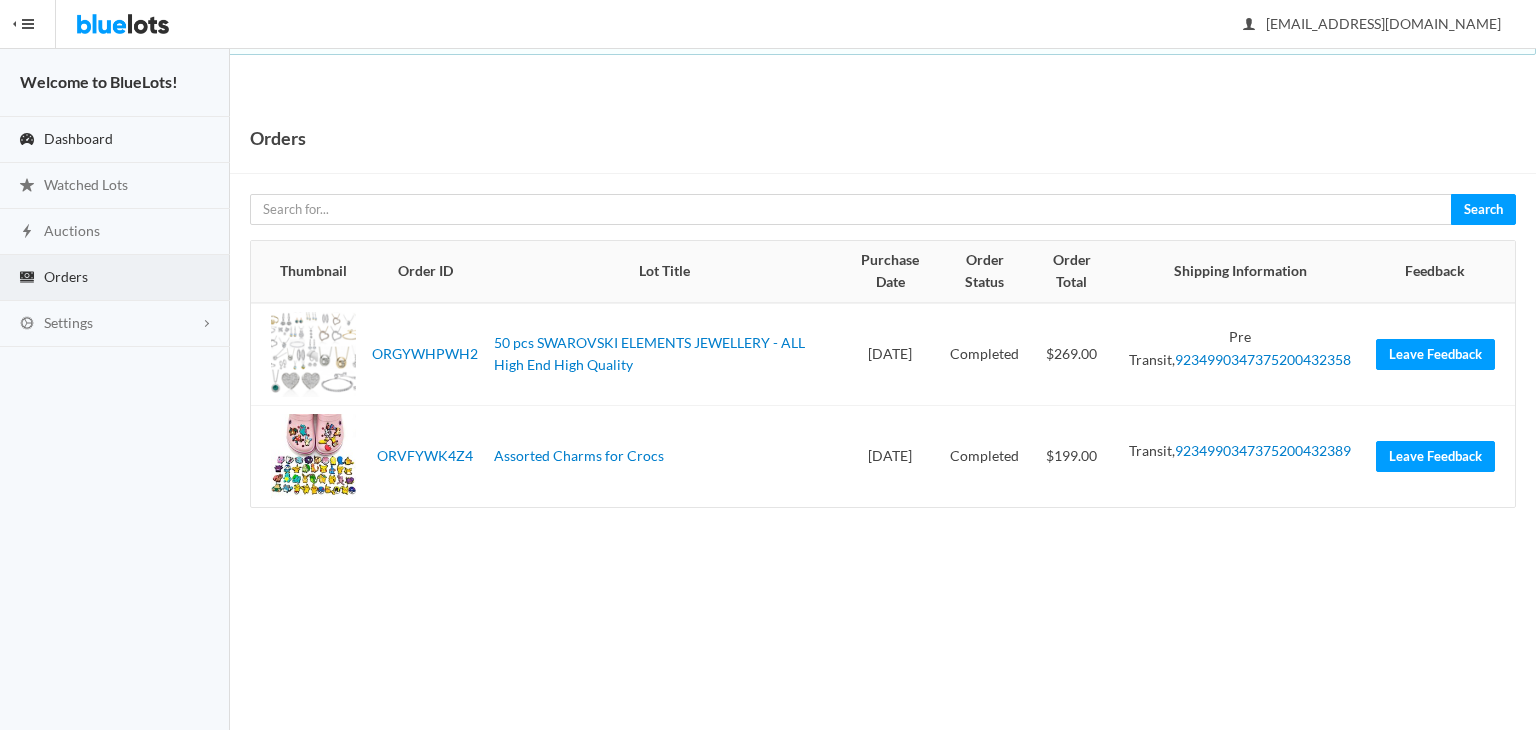 click on "Dashboard" at bounding box center [78, 138] 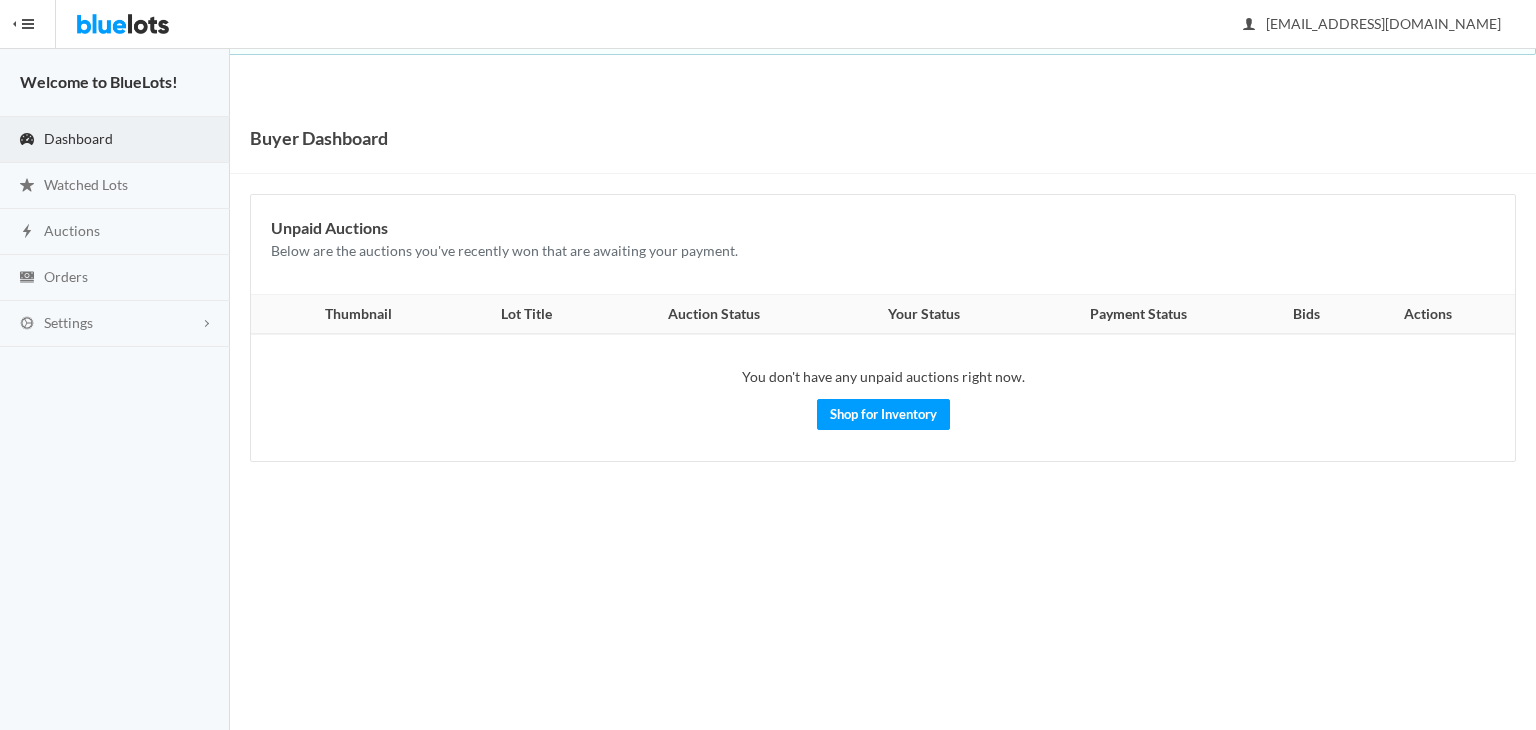 scroll, scrollTop: 0, scrollLeft: 0, axis: both 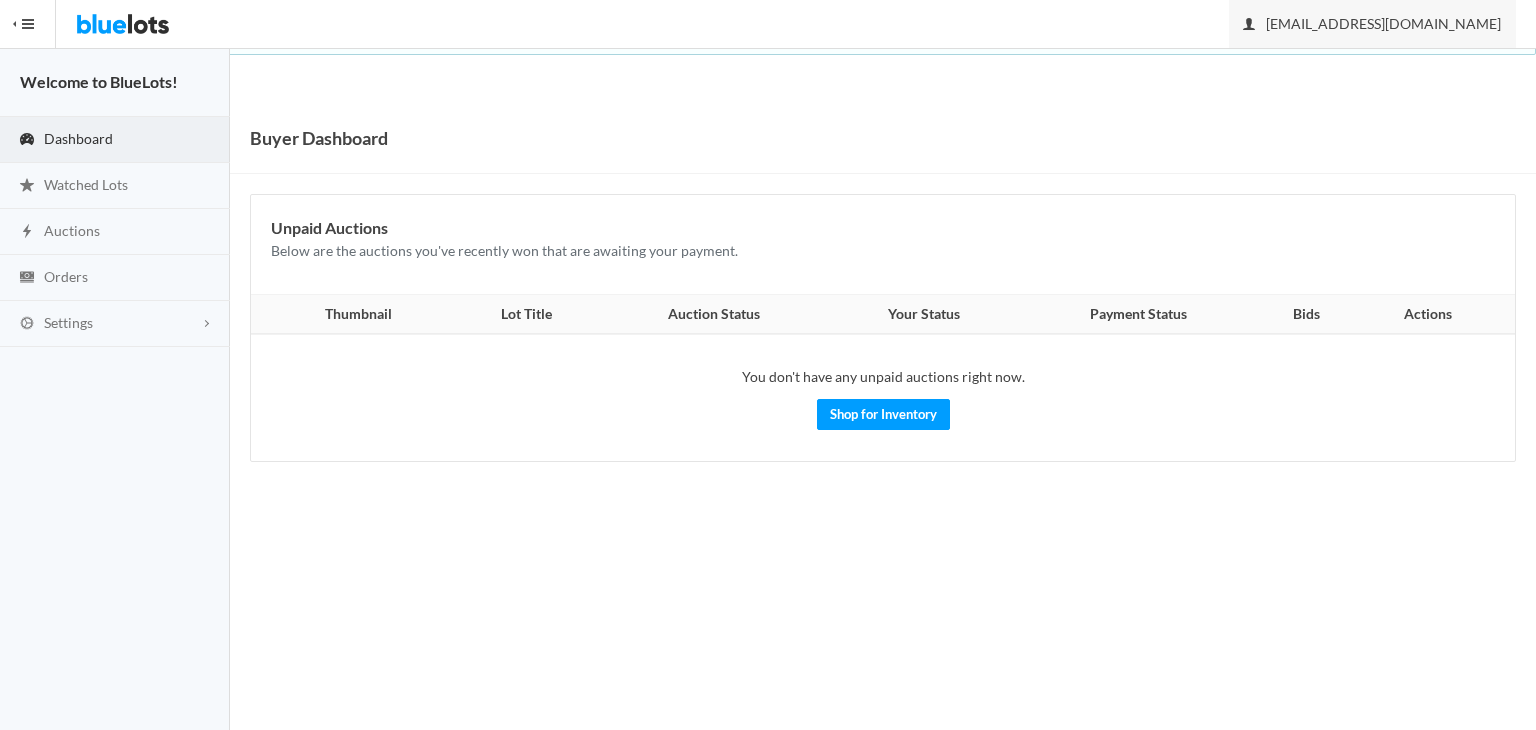 click on "[EMAIL_ADDRESS][DOMAIN_NAME]" at bounding box center [1372, 23] 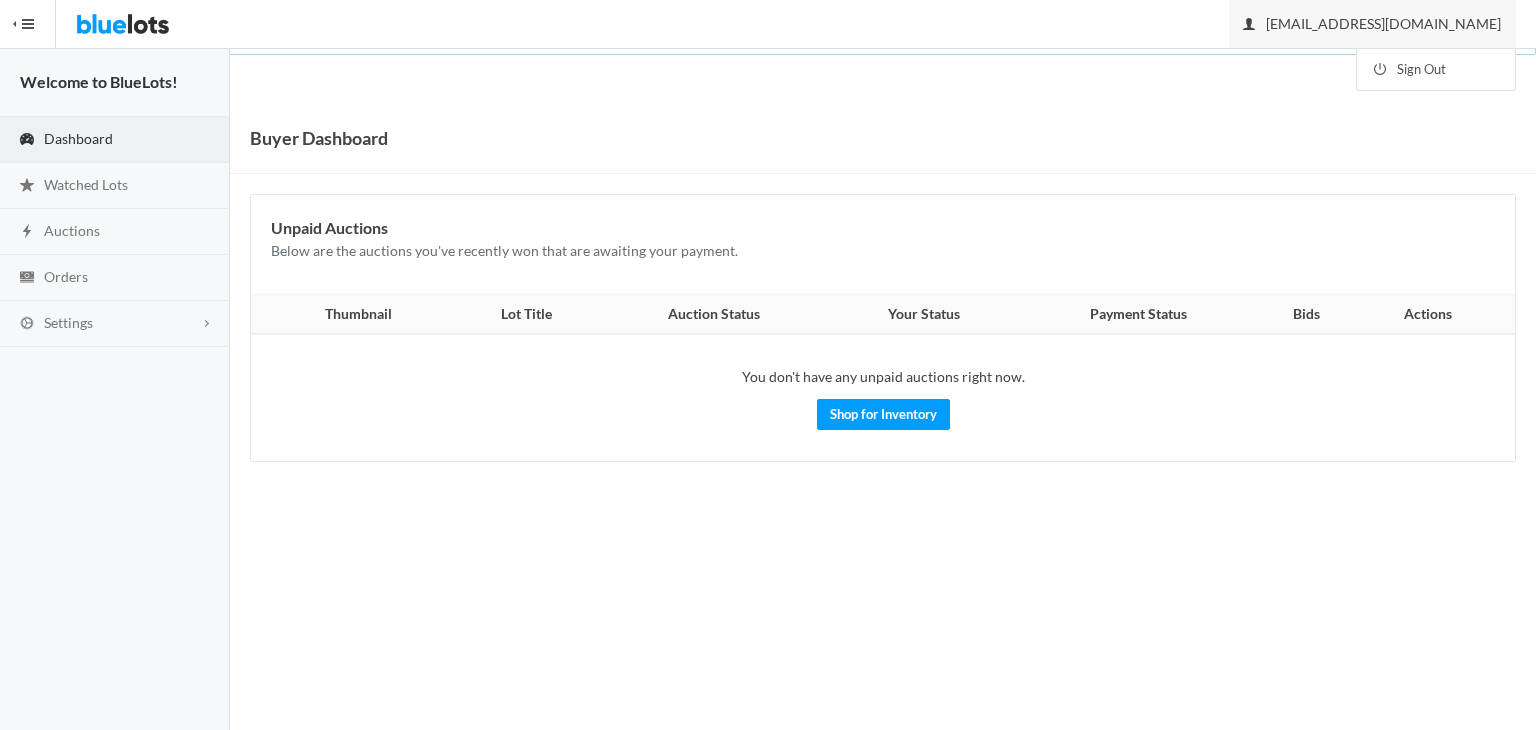 click 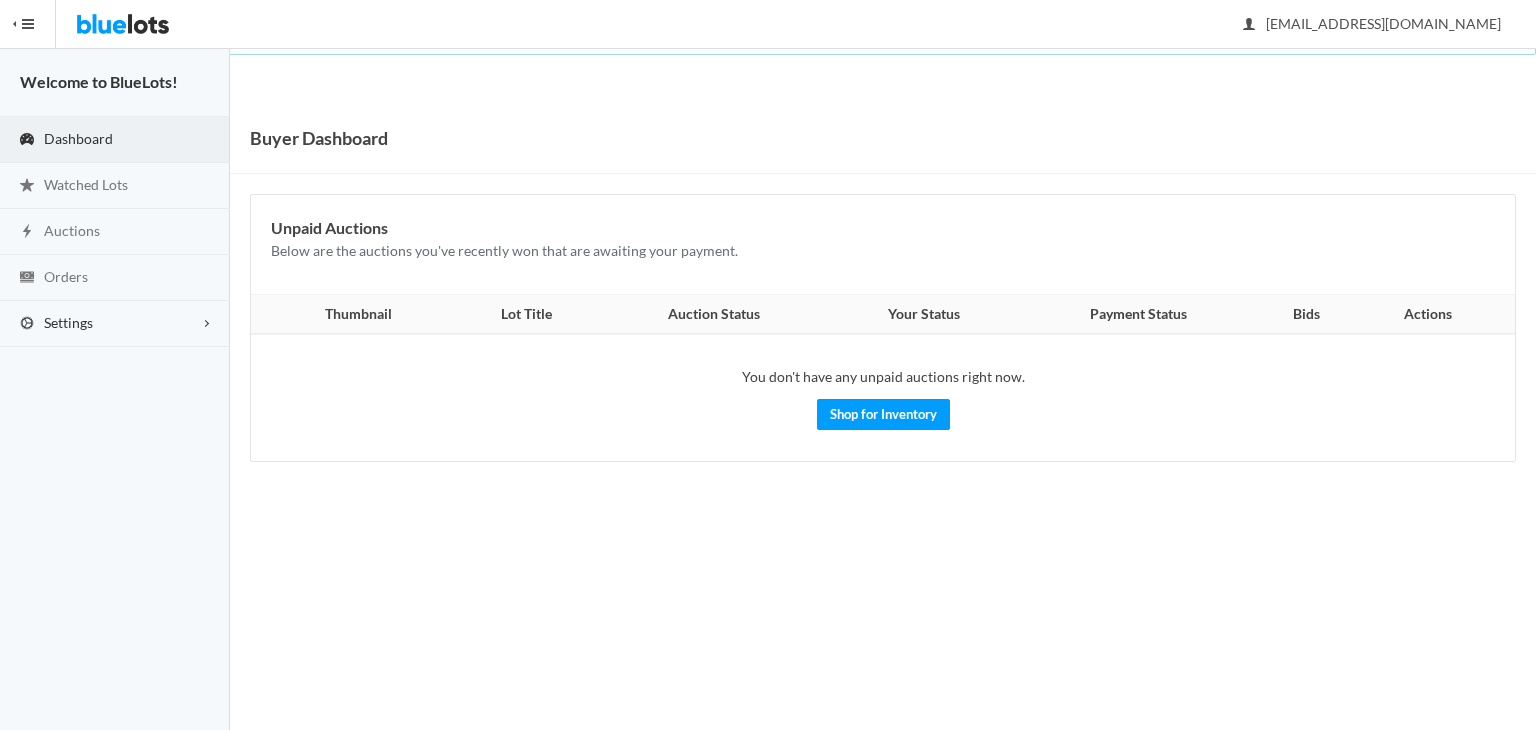 click on "Settings" at bounding box center [68, 322] 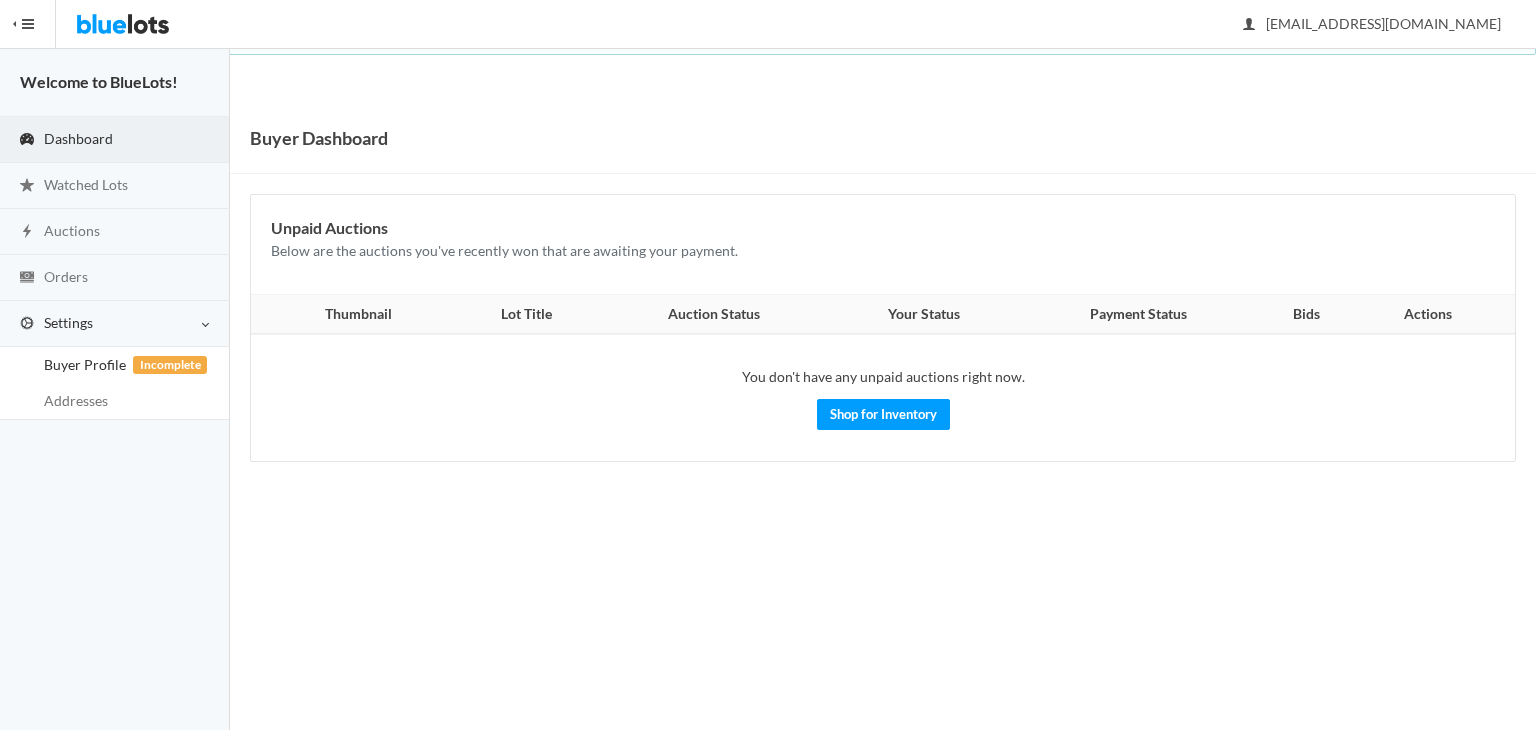 click on "Buyer Profile
Incomplete" at bounding box center [85, 364] 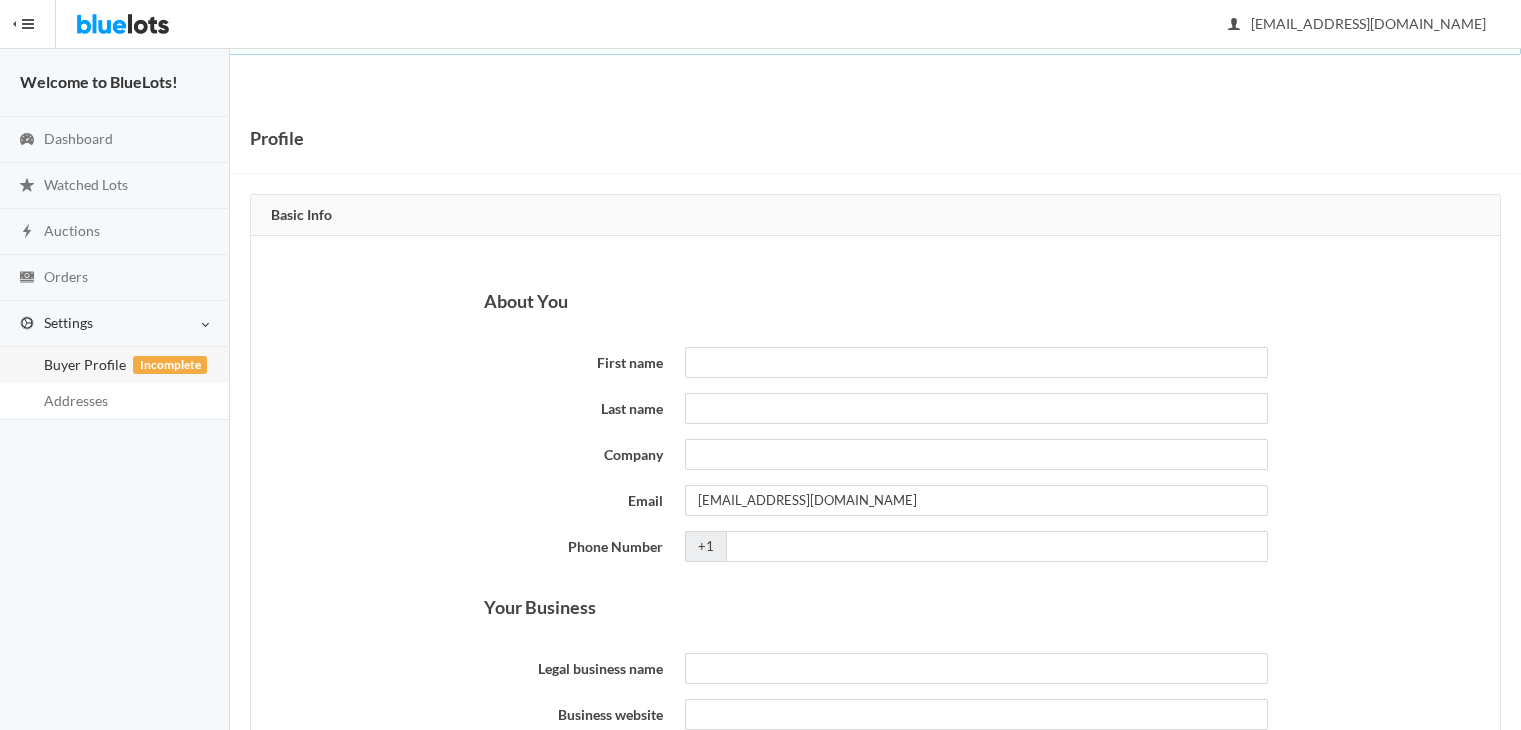 scroll, scrollTop: 0, scrollLeft: 0, axis: both 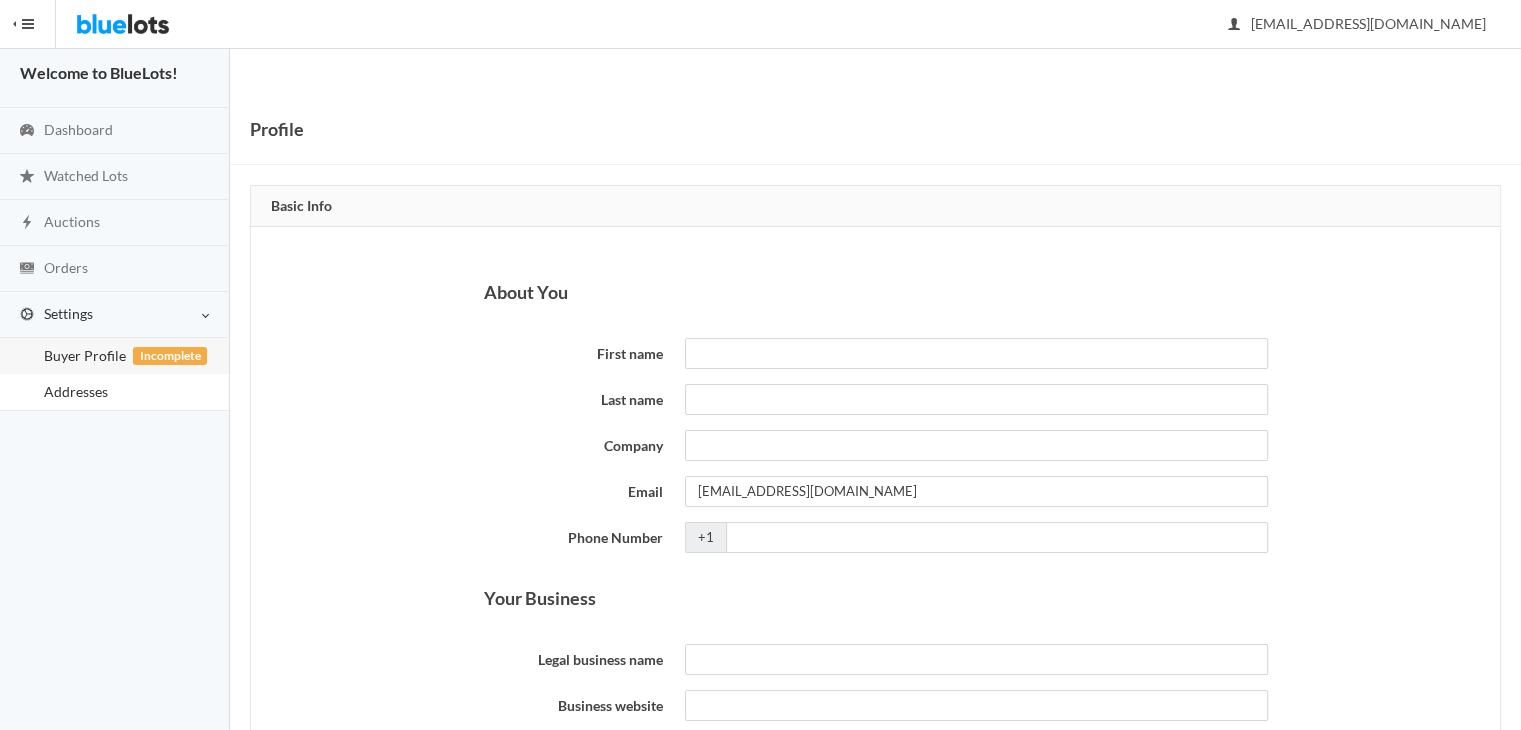 click on "Addresses" at bounding box center (76, 391) 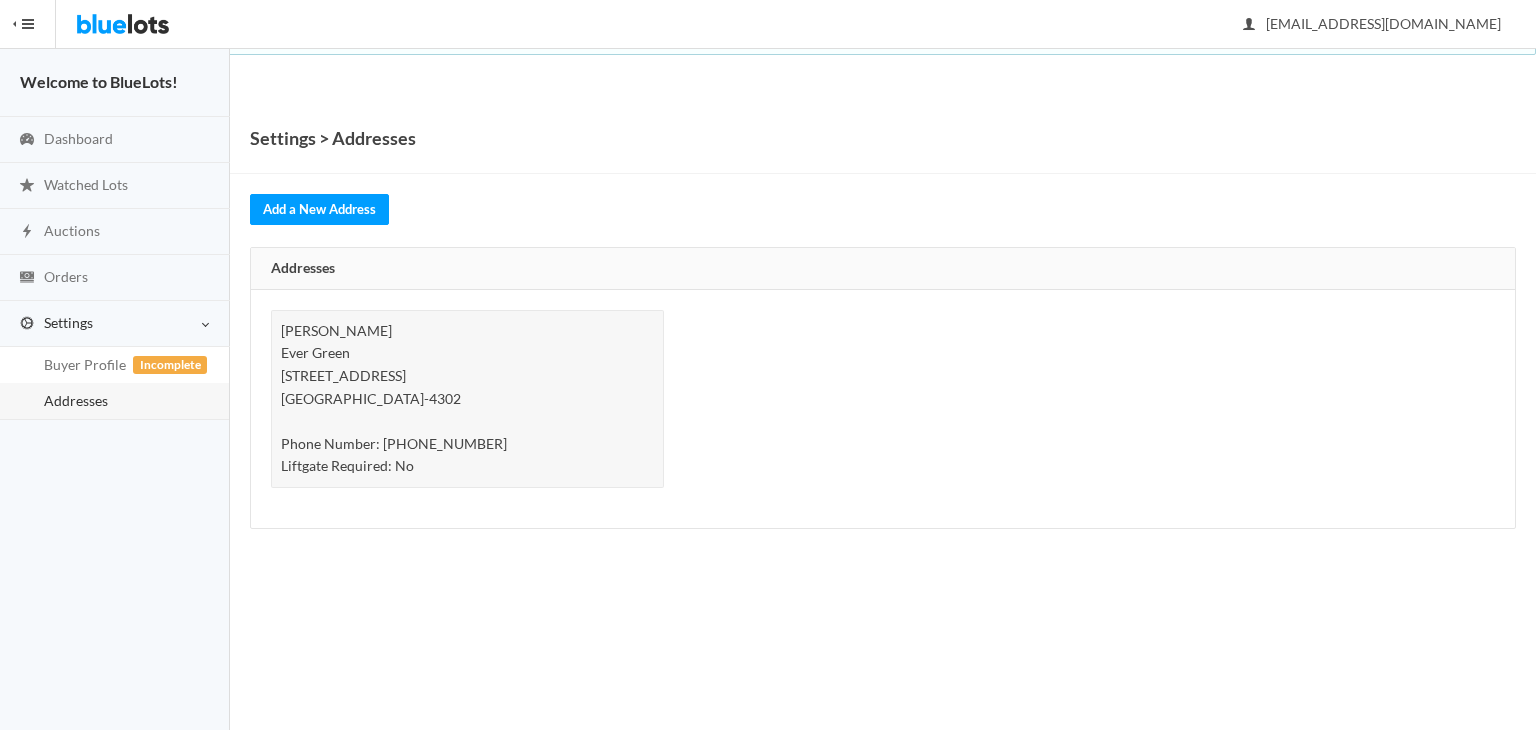 scroll, scrollTop: 0, scrollLeft: 0, axis: both 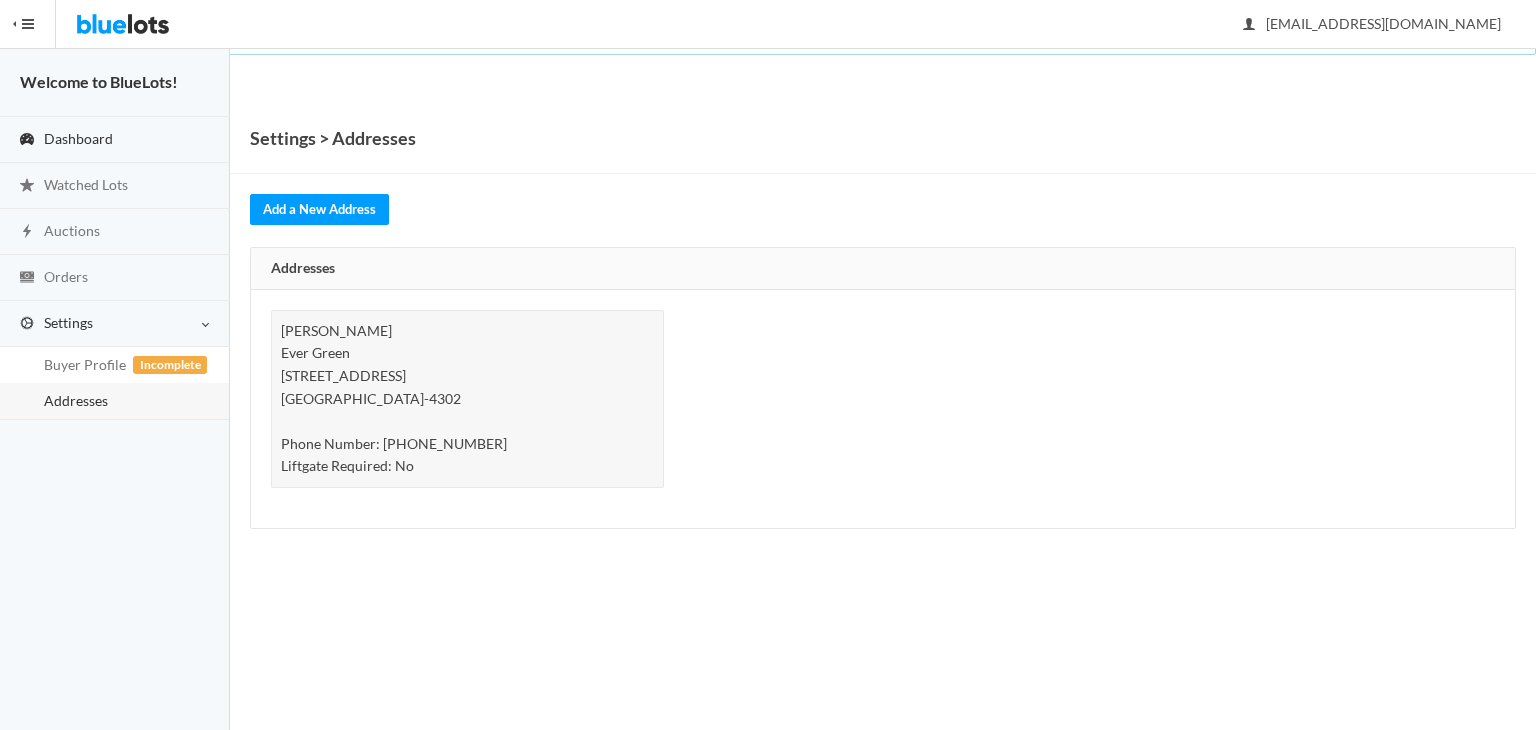 click on "Dashboard" at bounding box center (78, 138) 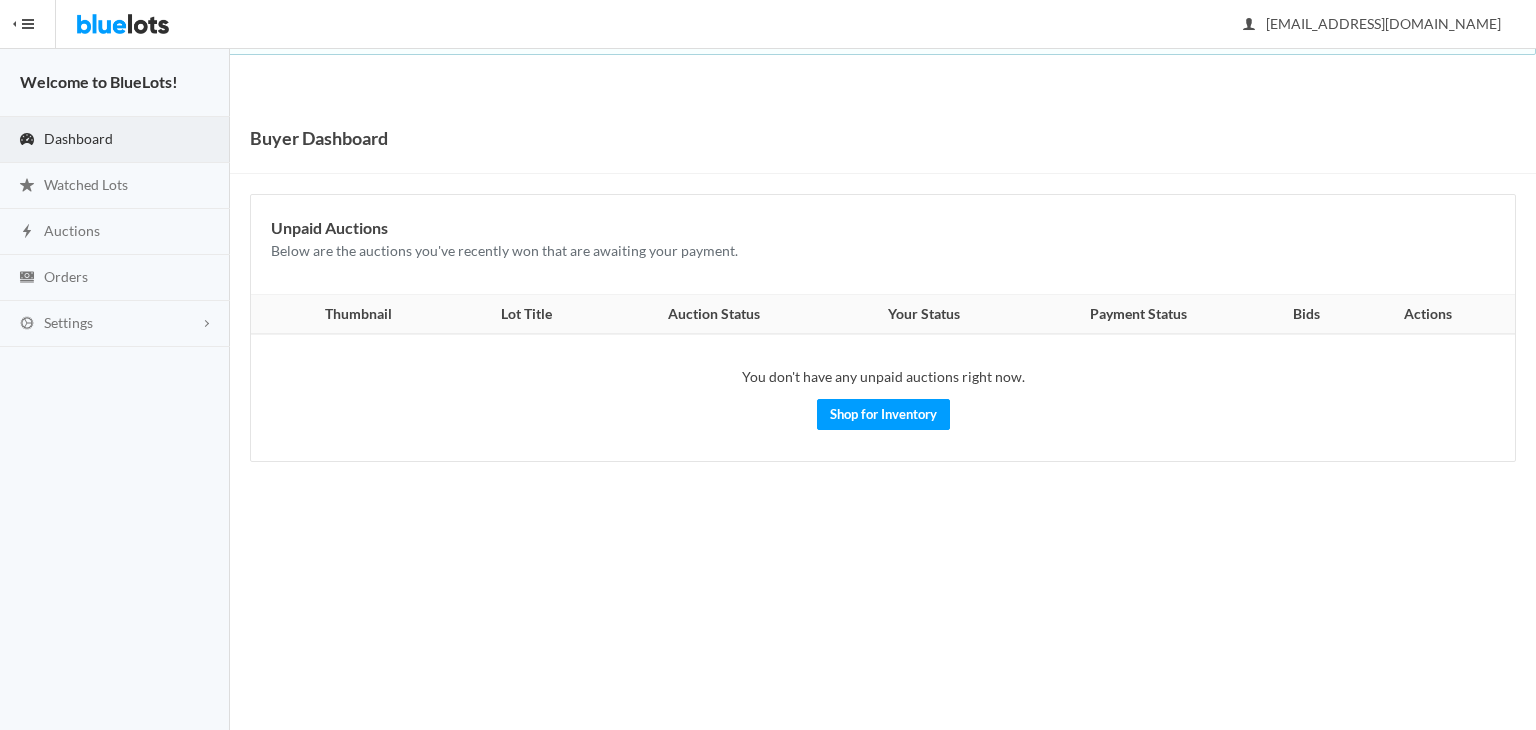 scroll, scrollTop: 0, scrollLeft: 0, axis: both 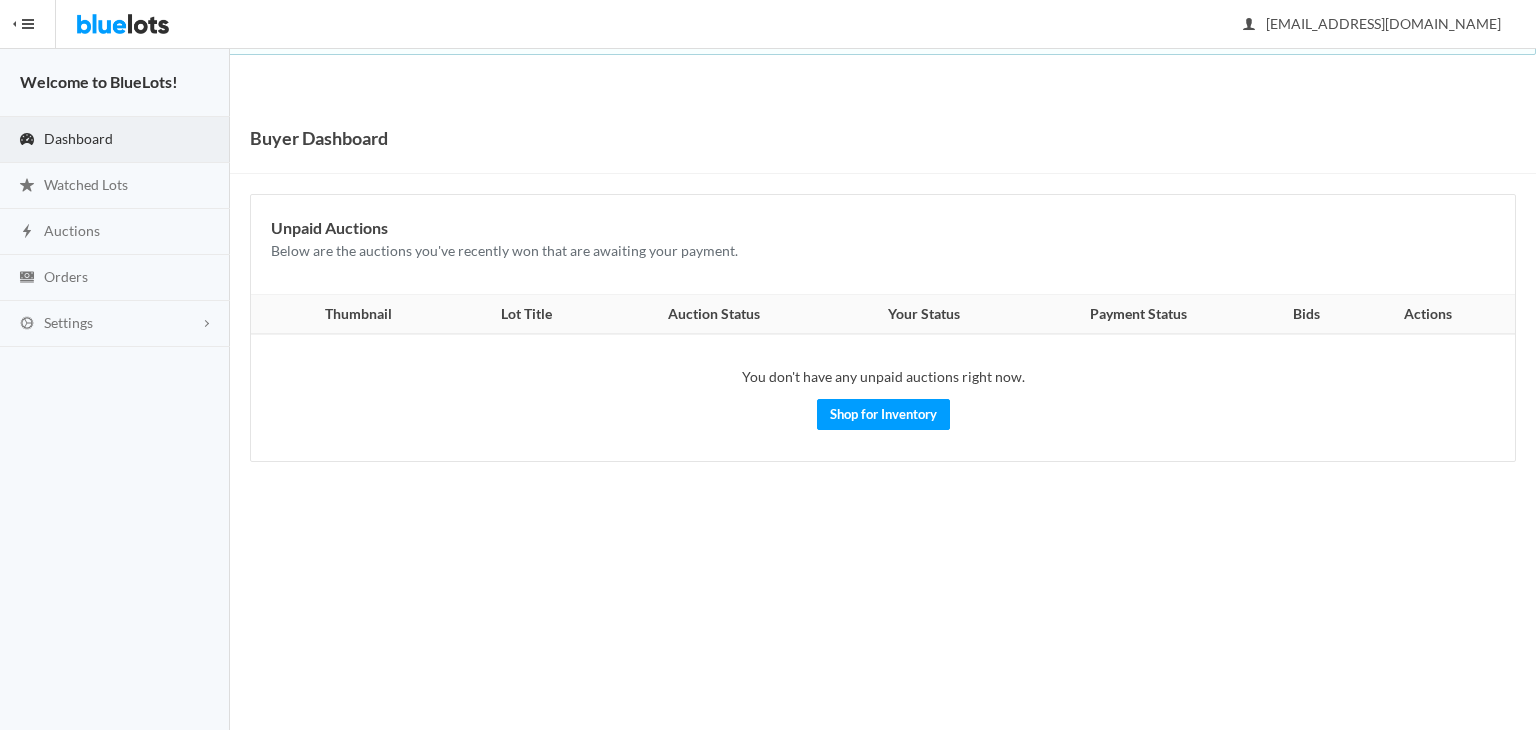 click at bounding box center [123, 24] 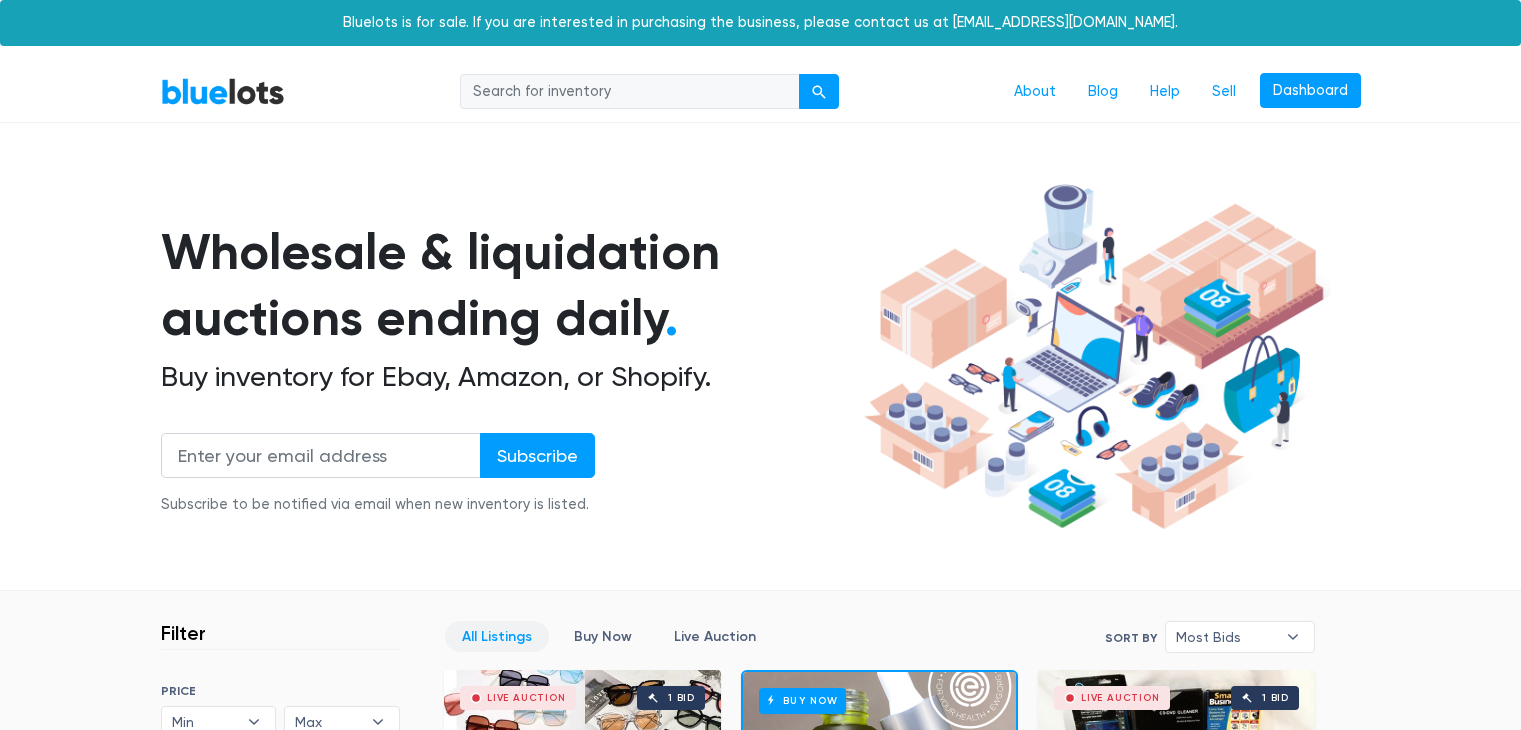 scroll, scrollTop: 0, scrollLeft: 0, axis: both 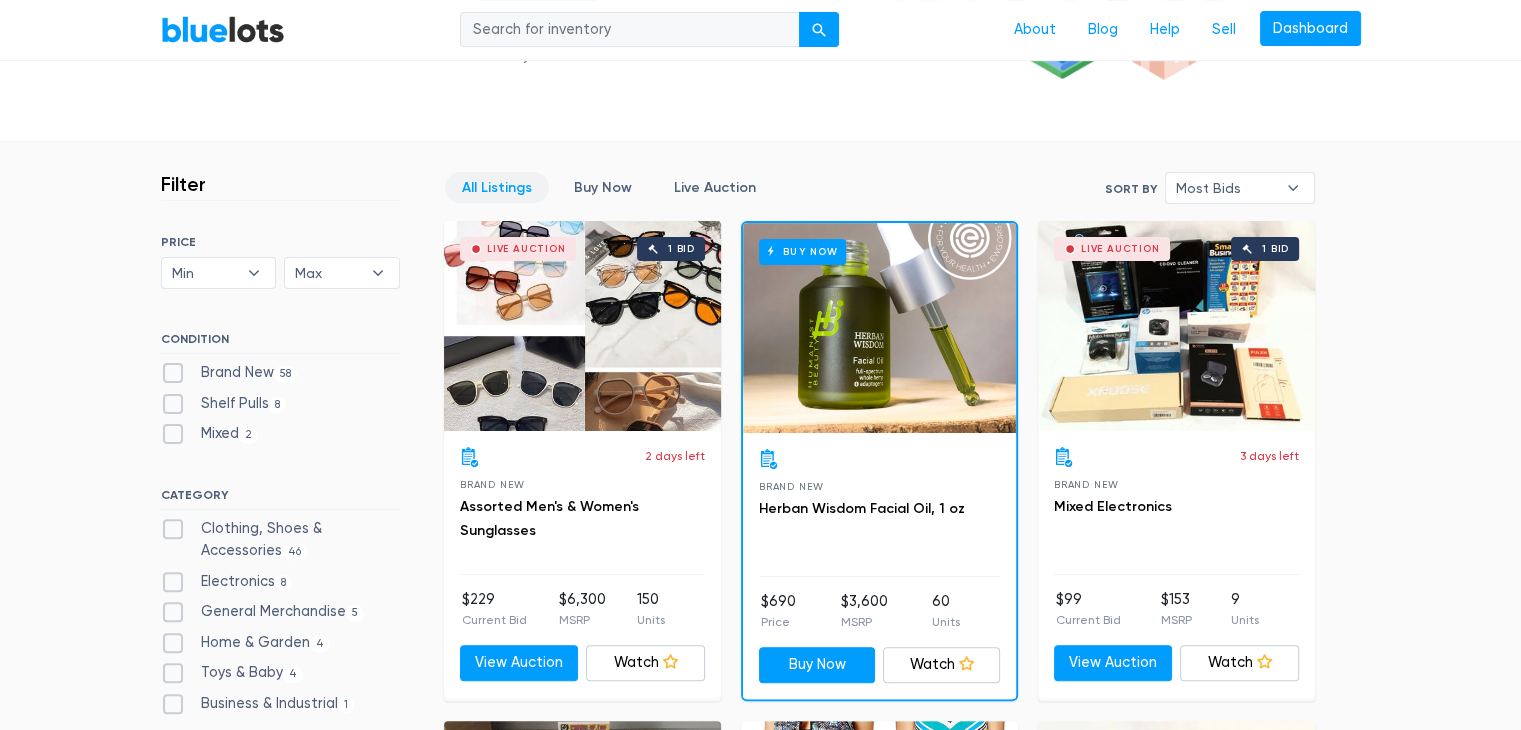 click on "Live Auction
1 bid" at bounding box center [582, 326] 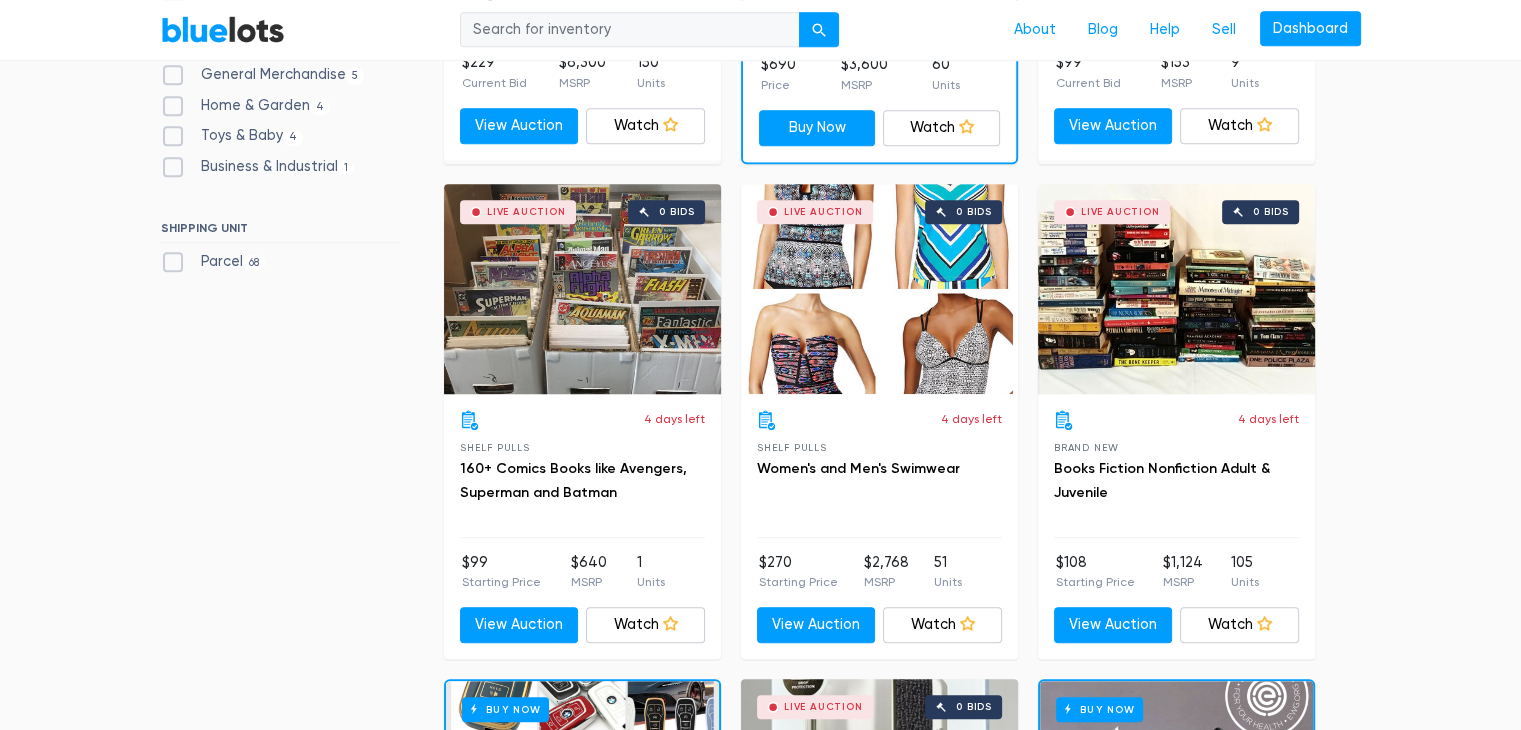 scroll, scrollTop: 997, scrollLeft: 0, axis: vertical 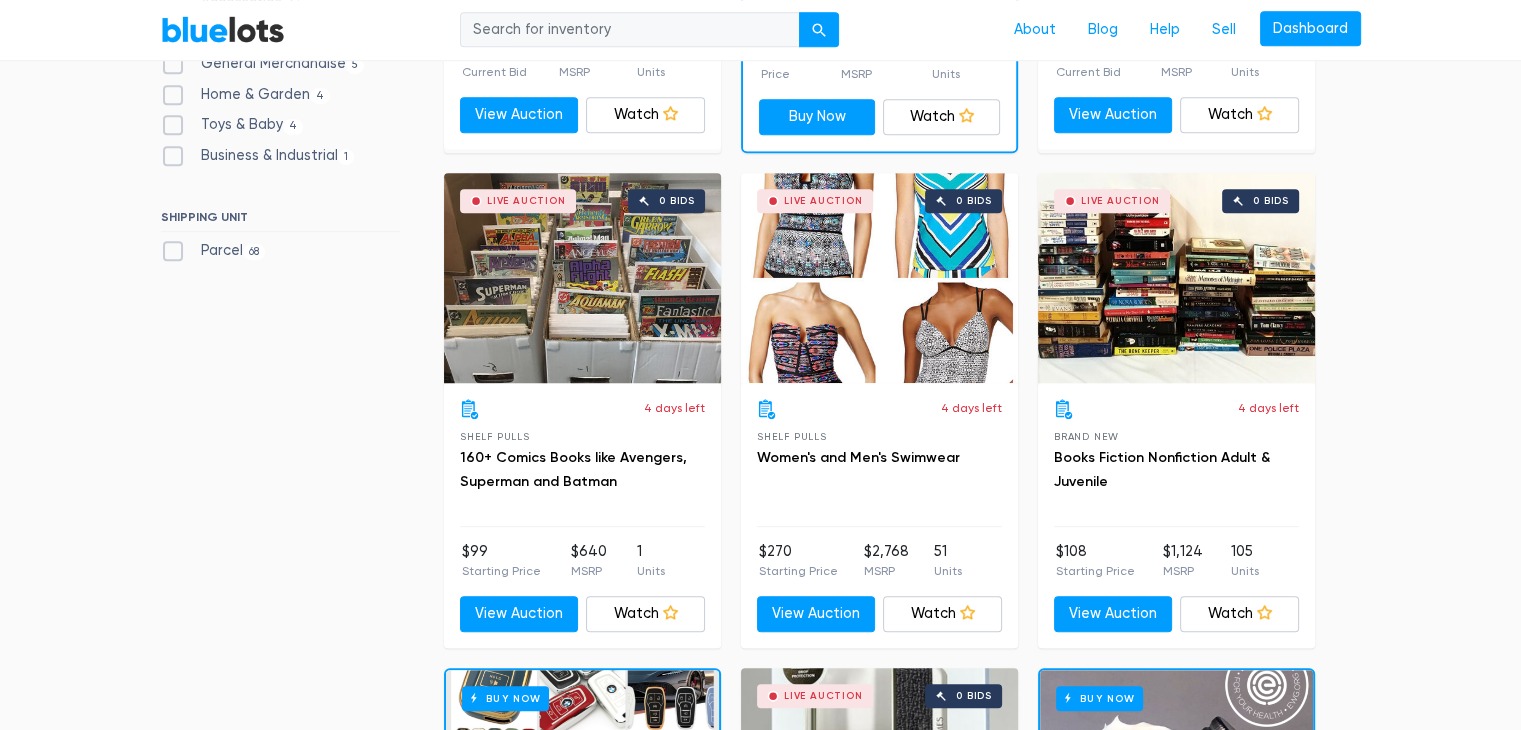 click on "Live Auction
0 bids" at bounding box center (582, 278) 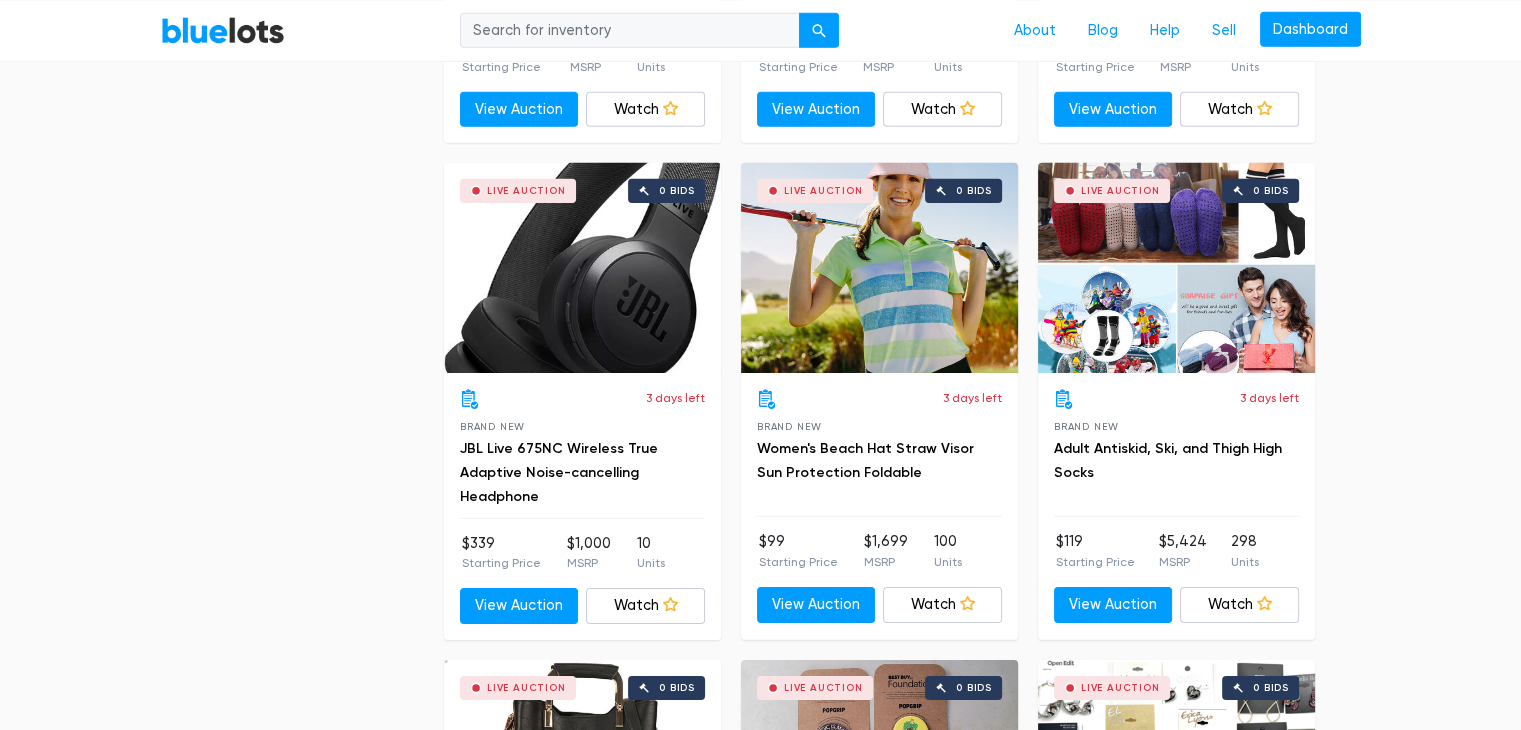 scroll, scrollTop: 6397, scrollLeft: 0, axis: vertical 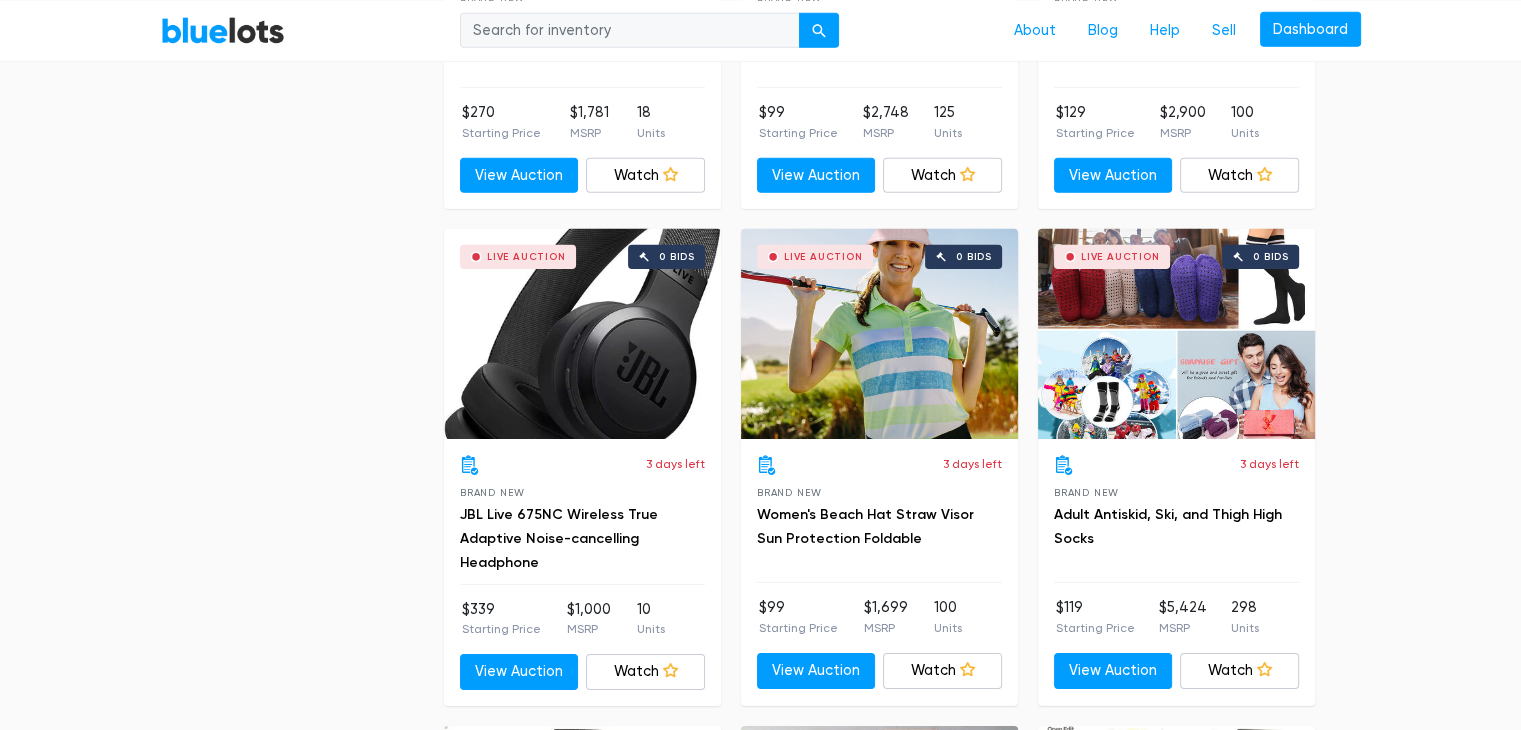 click on "Live Auction
0 bids" at bounding box center [582, 334] 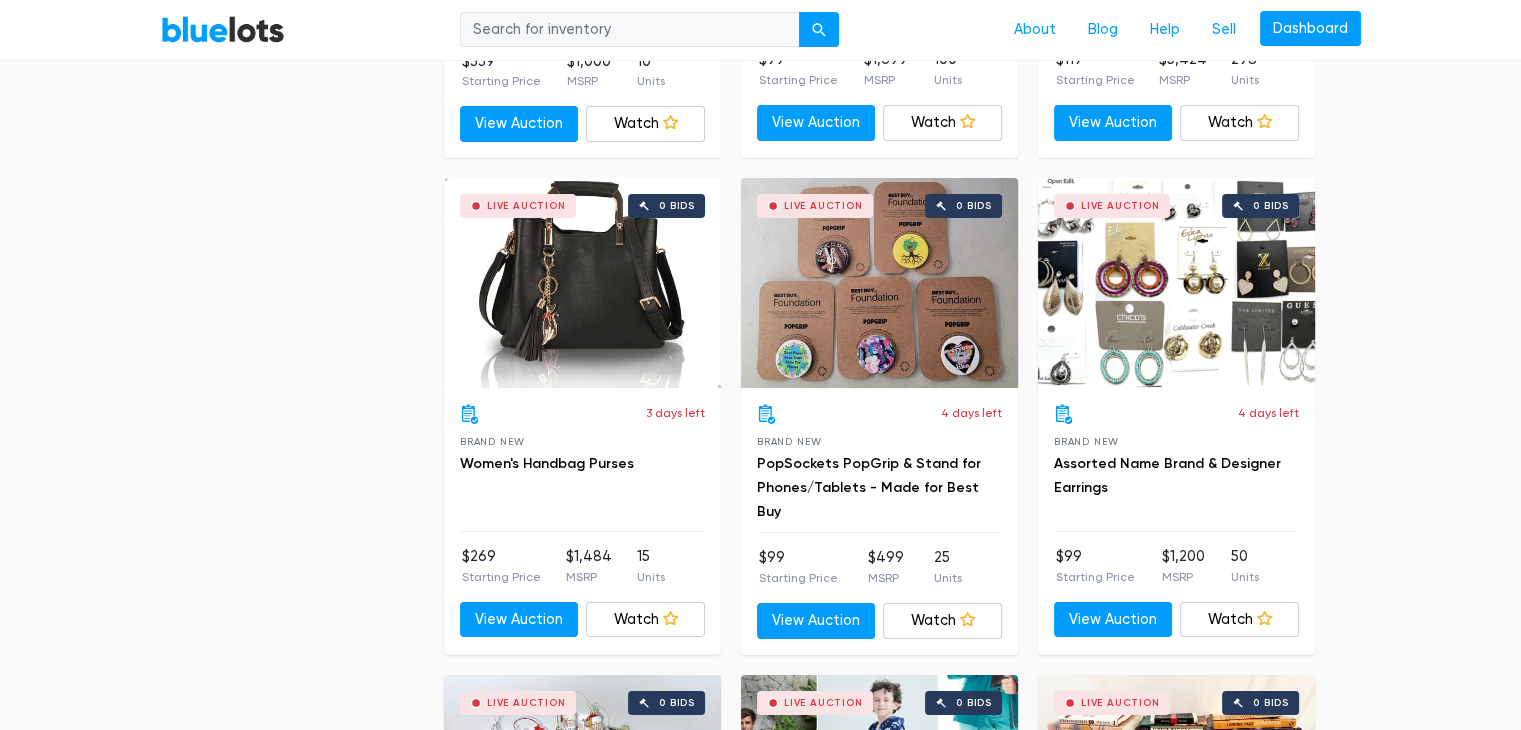 scroll, scrollTop: 6956, scrollLeft: 0, axis: vertical 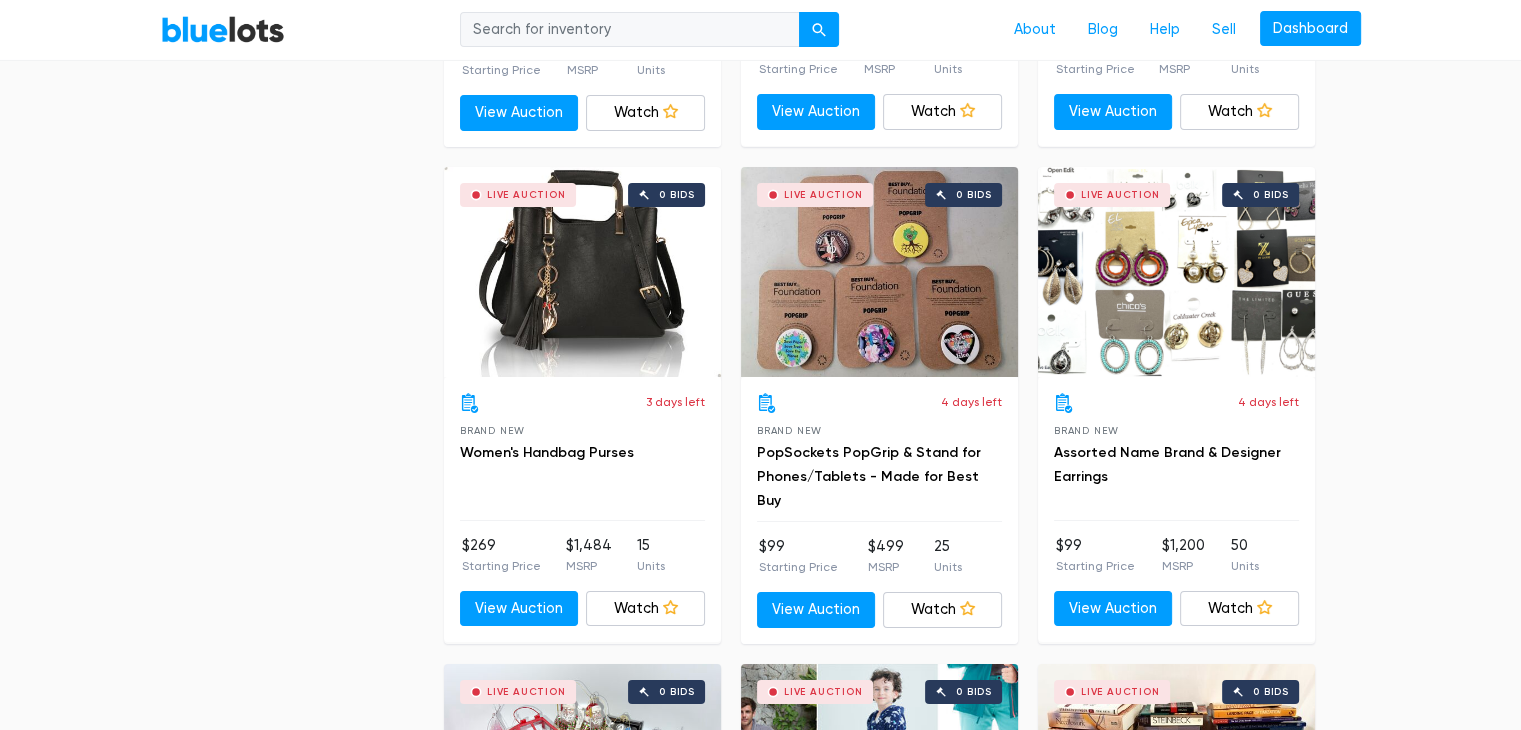 click on "Live Auction
0 bids" at bounding box center [1176, 272] 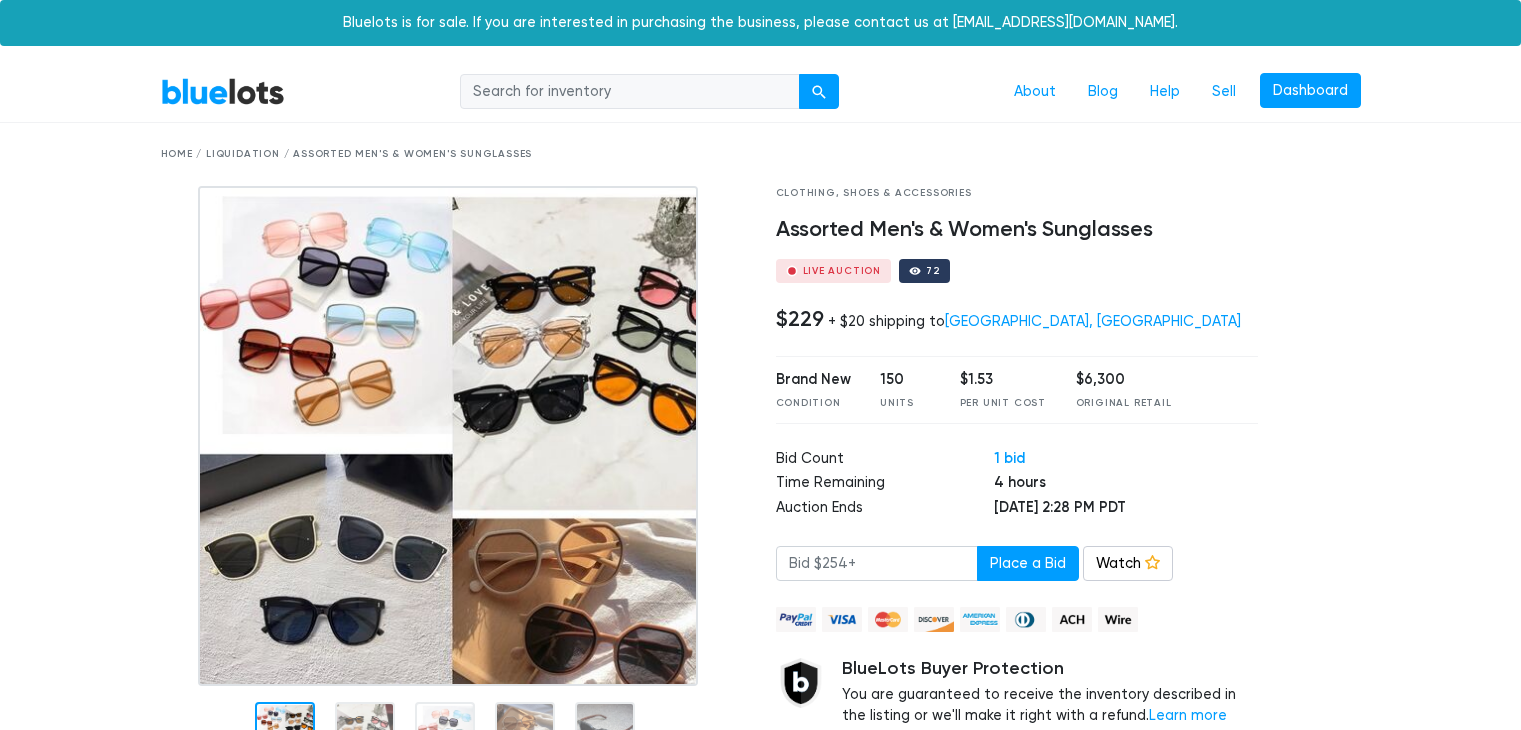 scroll, scrollTop: 0, scrollLeft: 0, axis: both 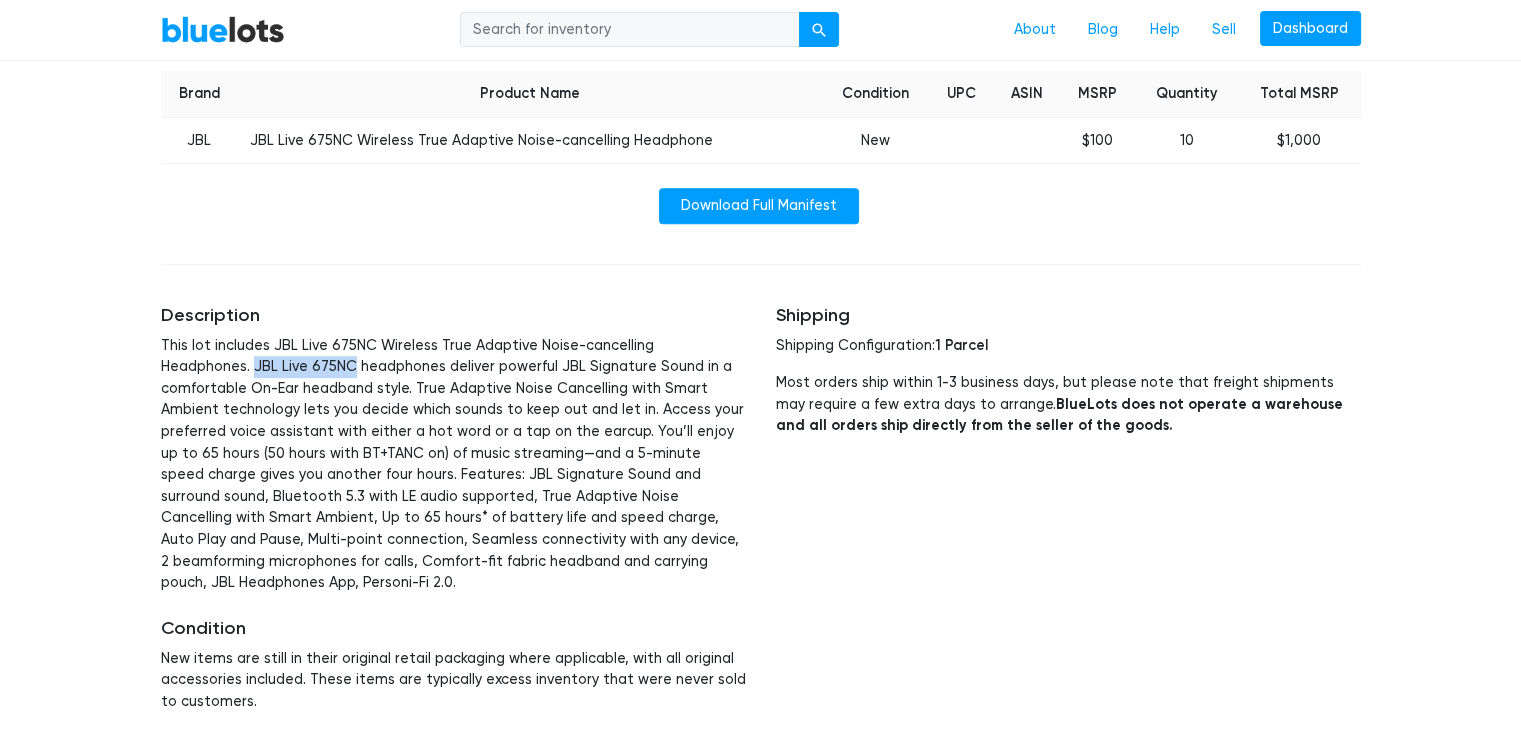 drag, startPoint x: 260, startPoint y: 366, endPoint x: 155, endPoint y: 375, distance: 105.38501 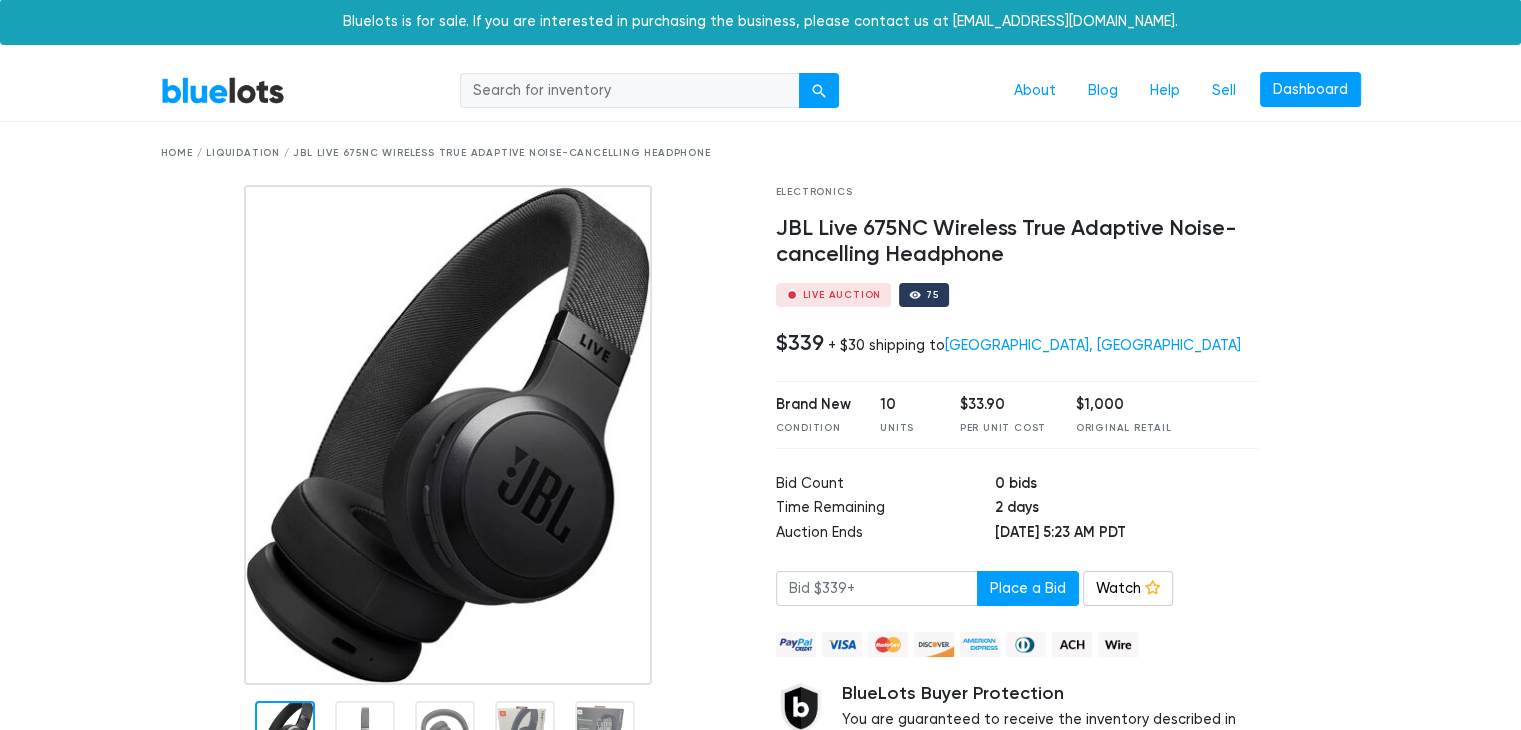 scroll, scrollTop: 0, scrollLeft: 0, axis: both 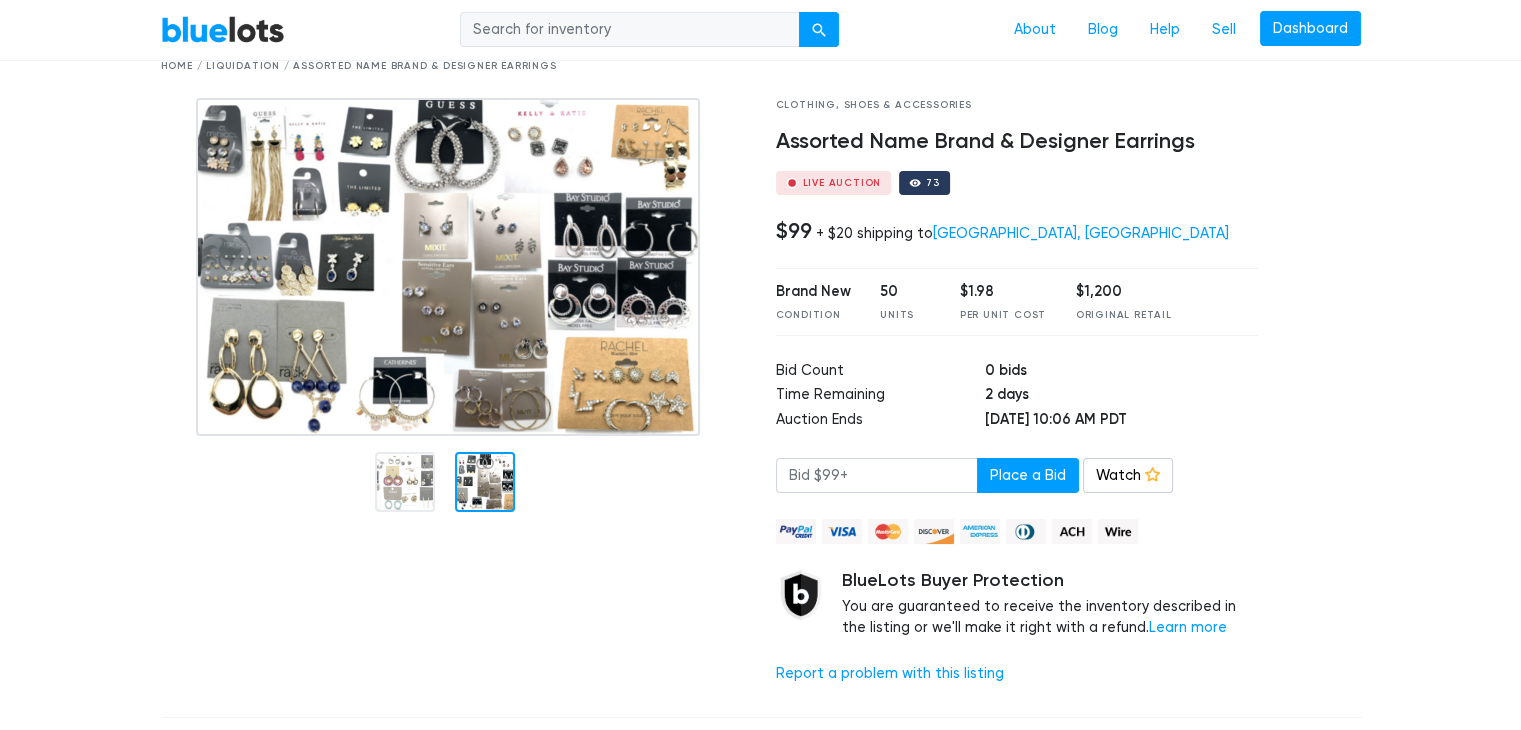 click at bounding box center [448, 267] 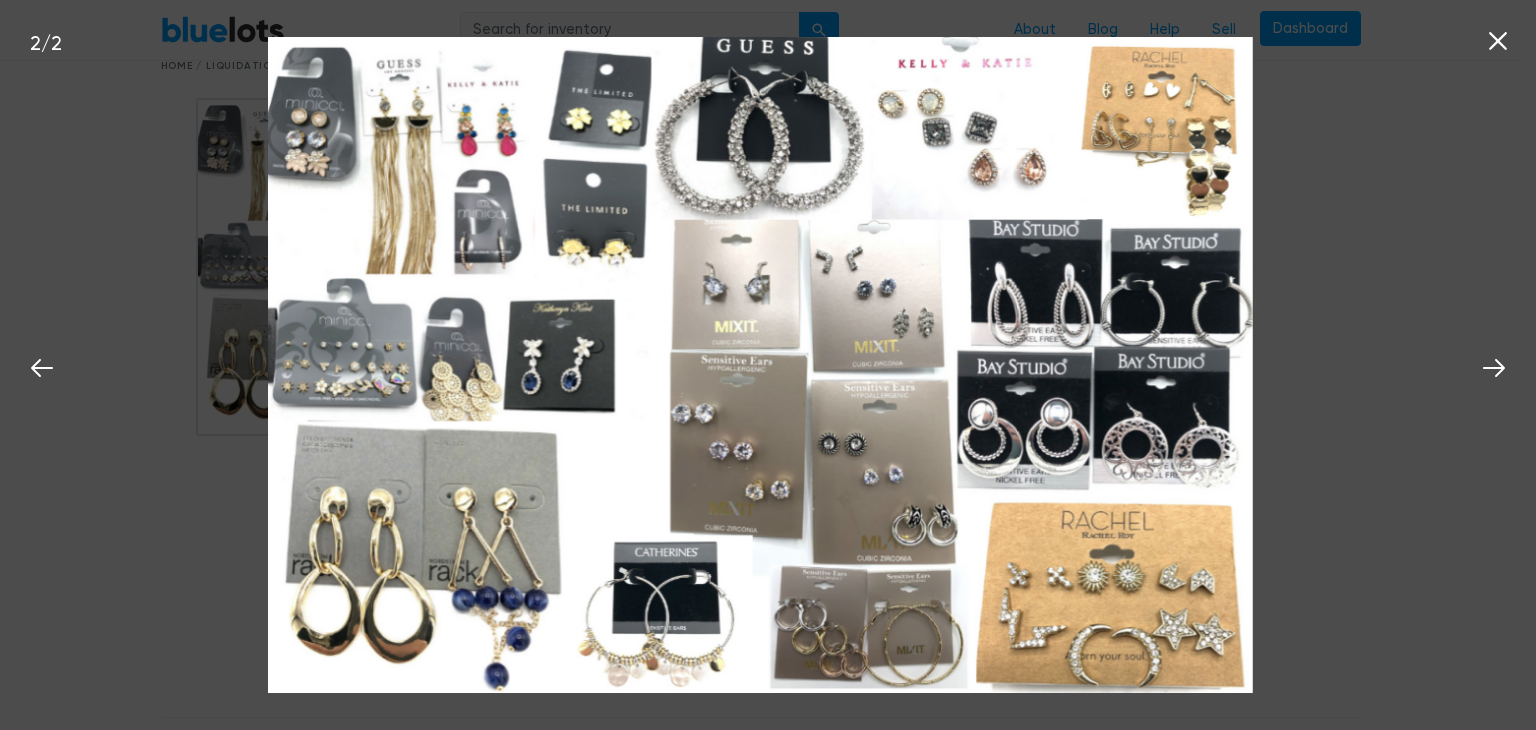 click 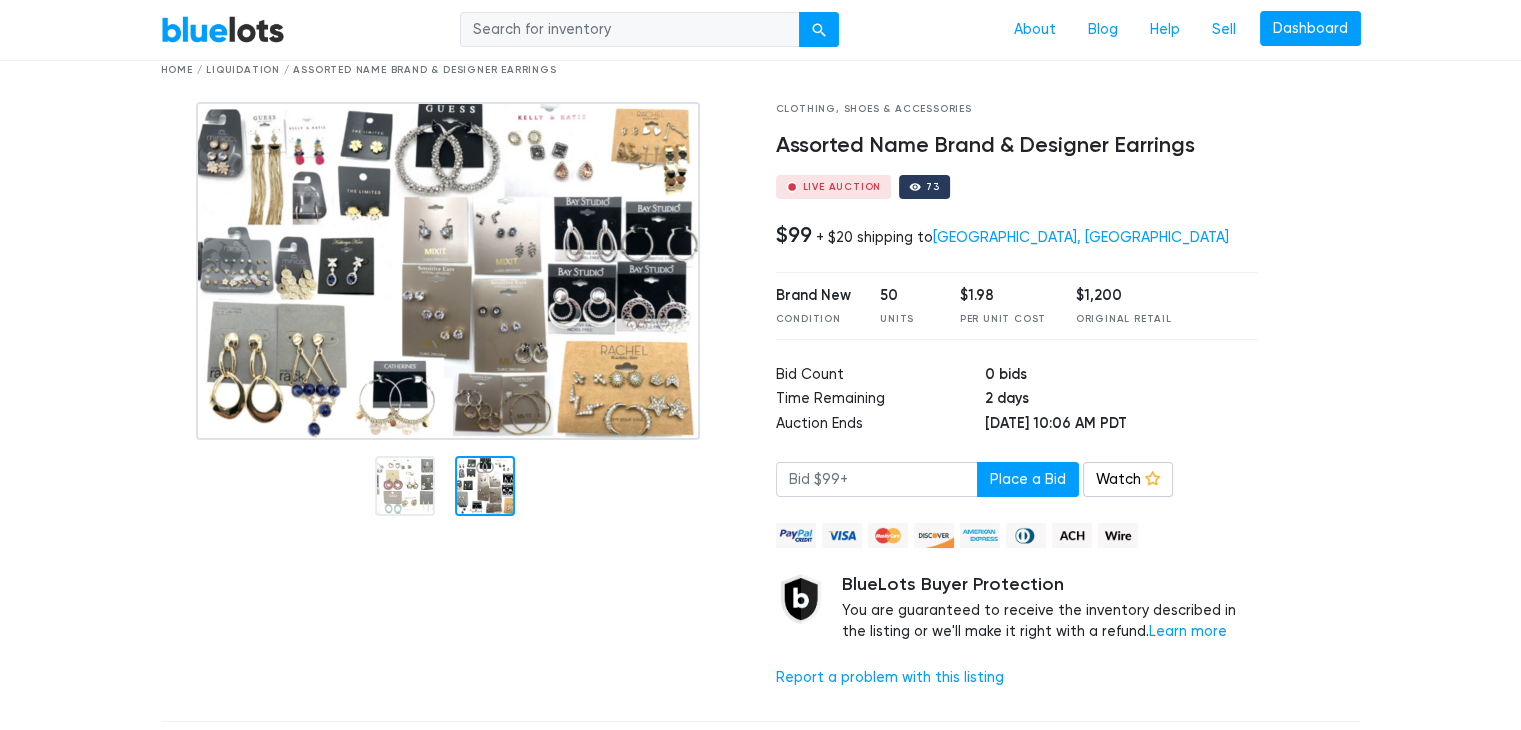 scroll, scrollTop: 90, scrollLeft: 0, axis: vertical 